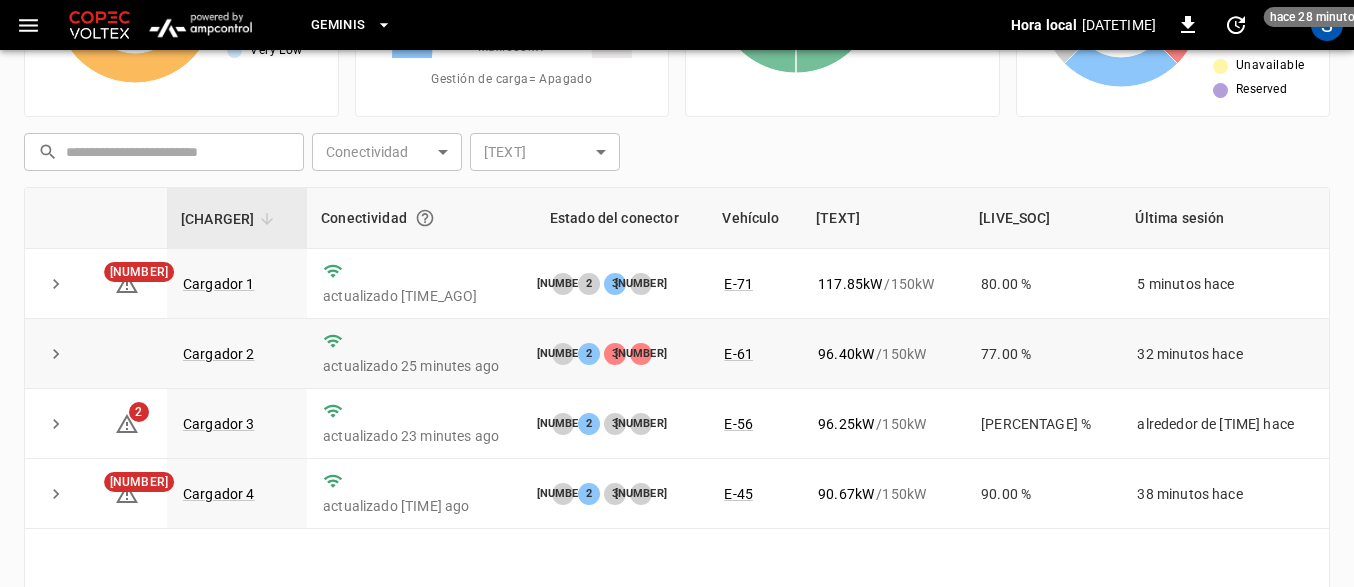 scroll, scrollTop: 209, scrollLeft: 0, axis: vertical 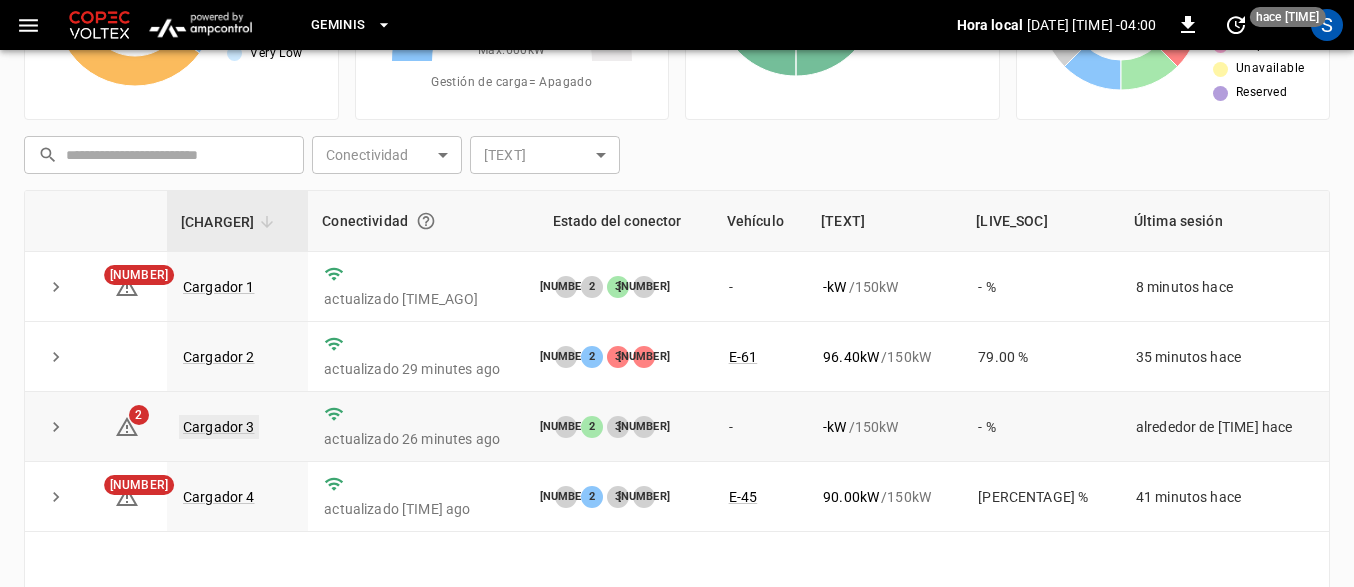 click on "Cargador 3" at bounding box center [219, 427] 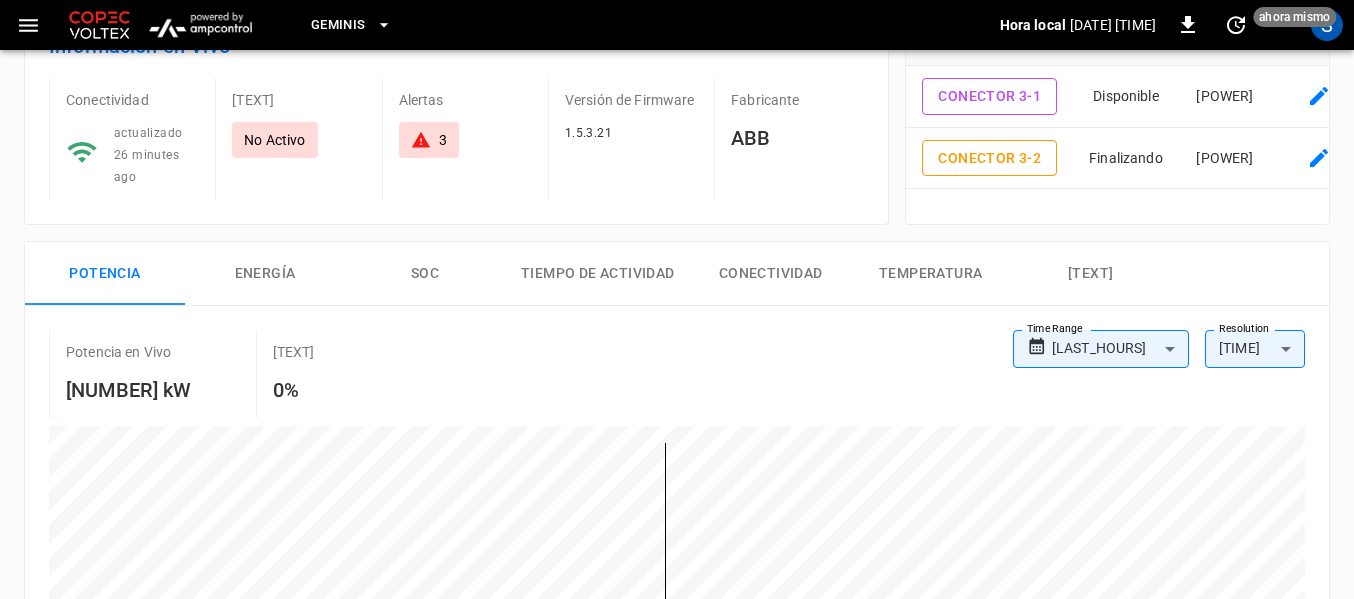scroll, scrollTop: 0, scrollLeft: 0, axis: both 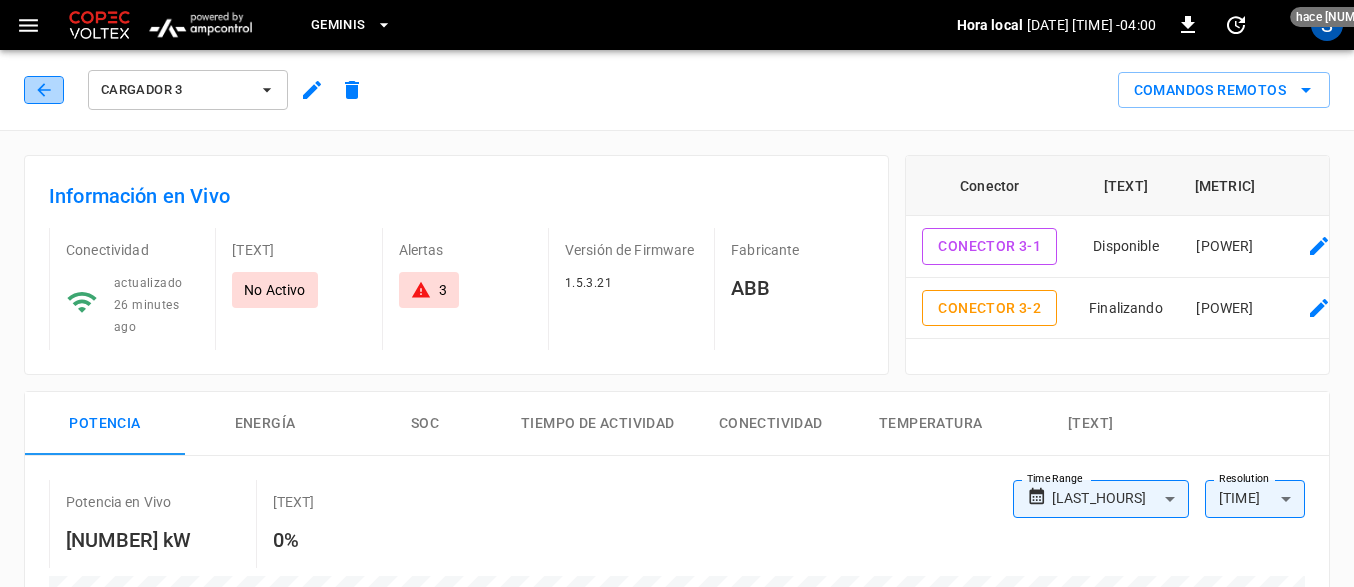 click 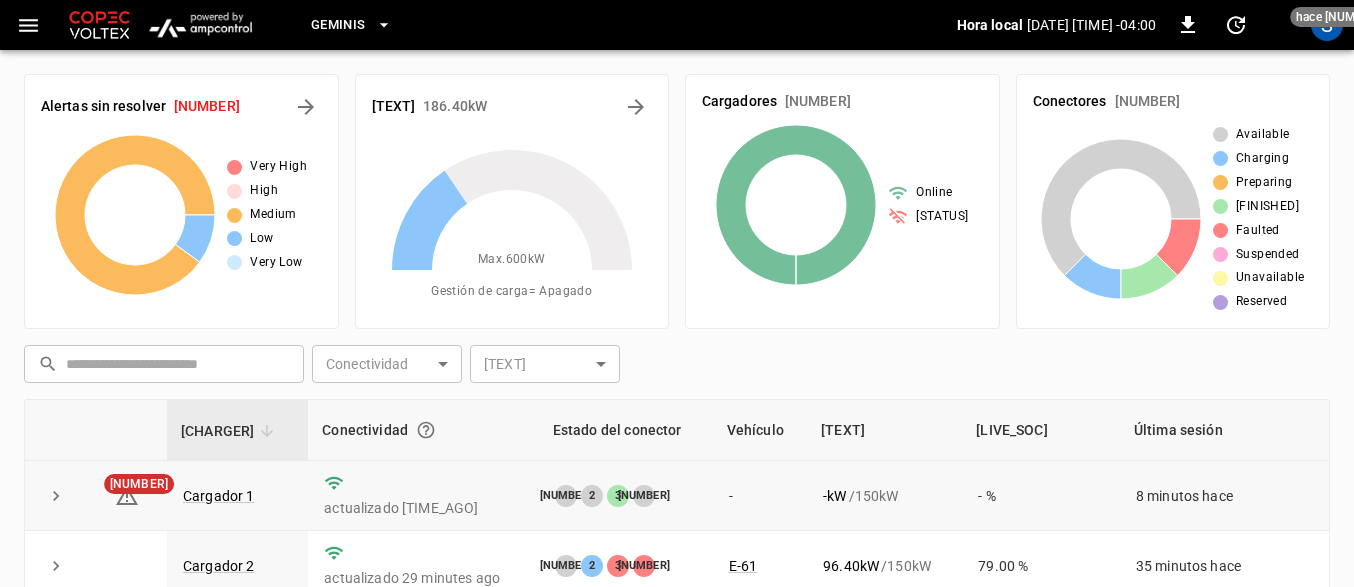 scroll, scrollTop: 209, scrollLeft: 0, axis: vertical 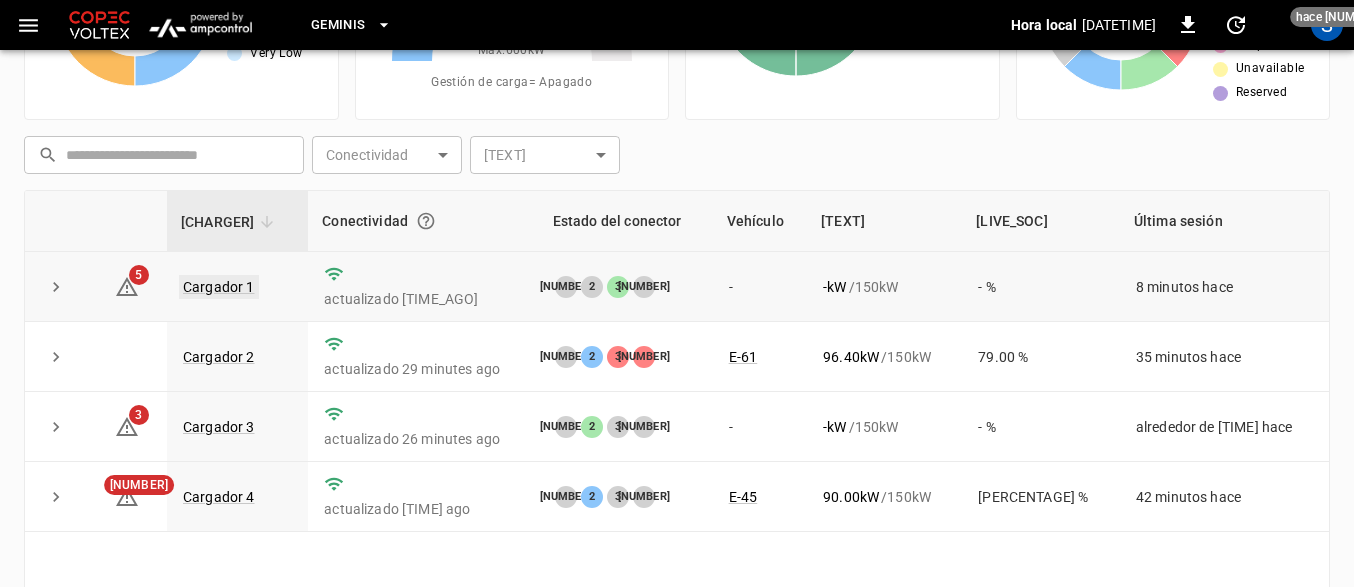 click on "Cargador 1" at bounding box center [219, 287] 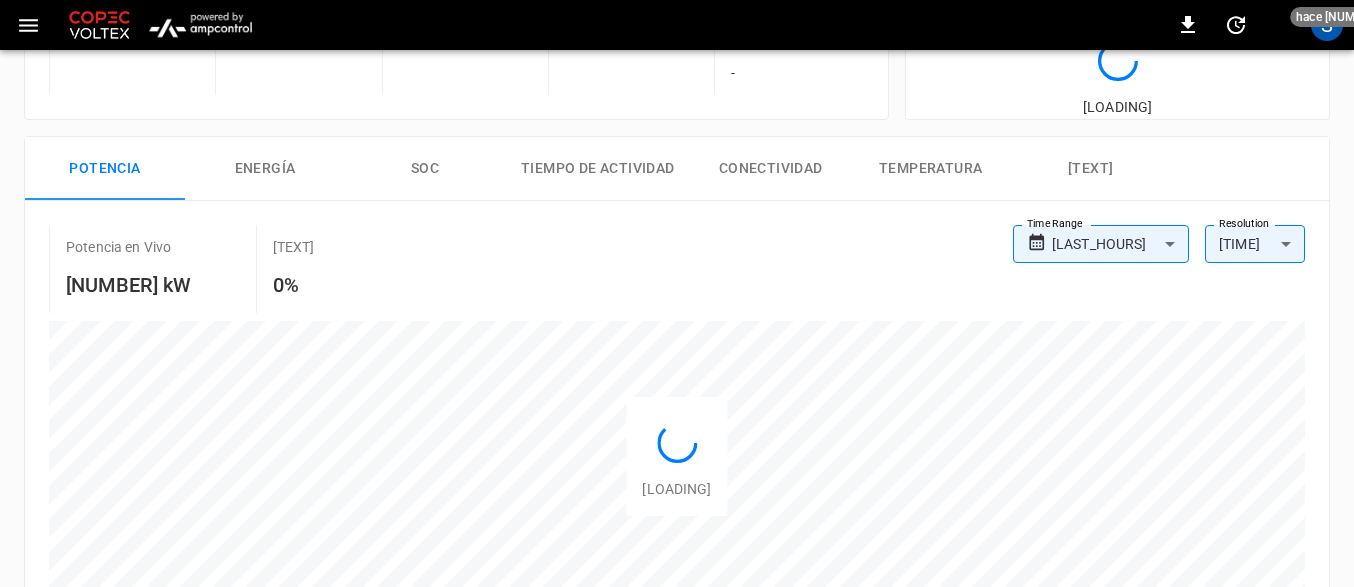 scroll, scrollTop: 0, scrollLeft: 0, axis: both 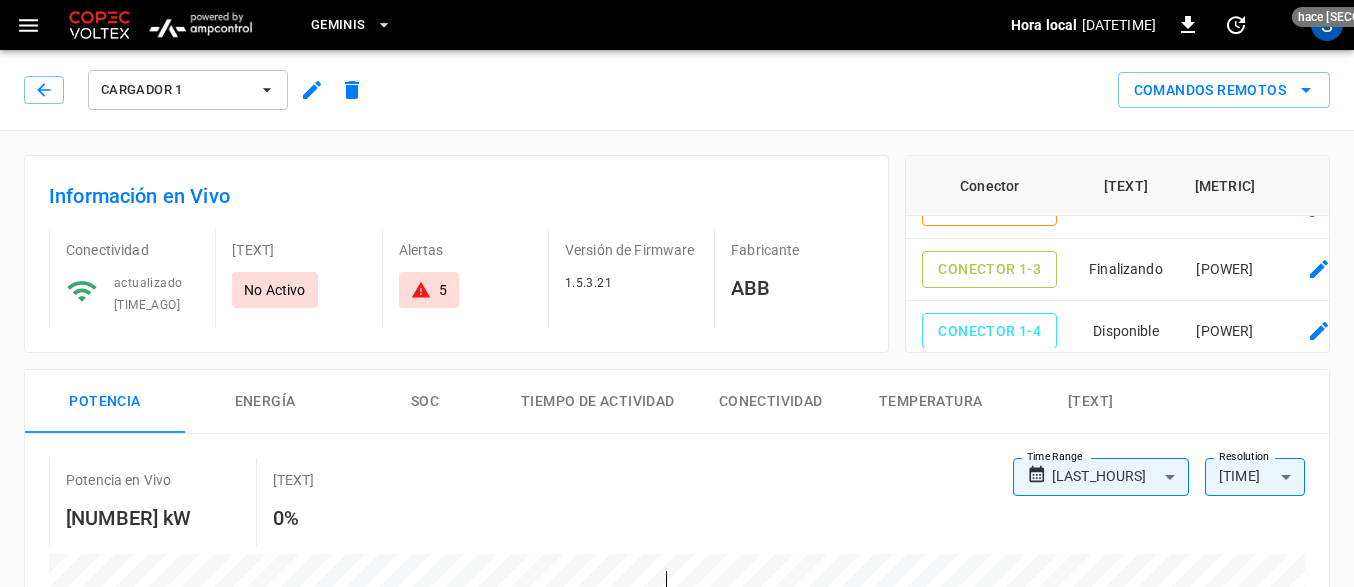 click 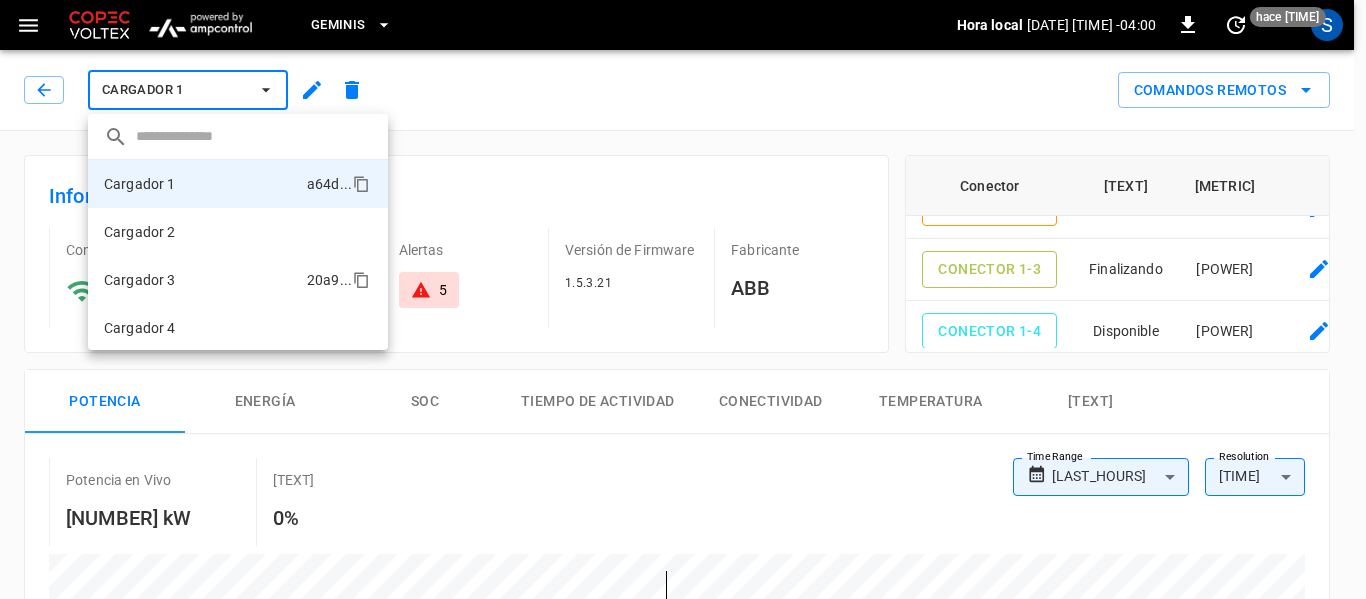 click on "Cargador 3 20a9 ..." at bounding box center (238, 280) 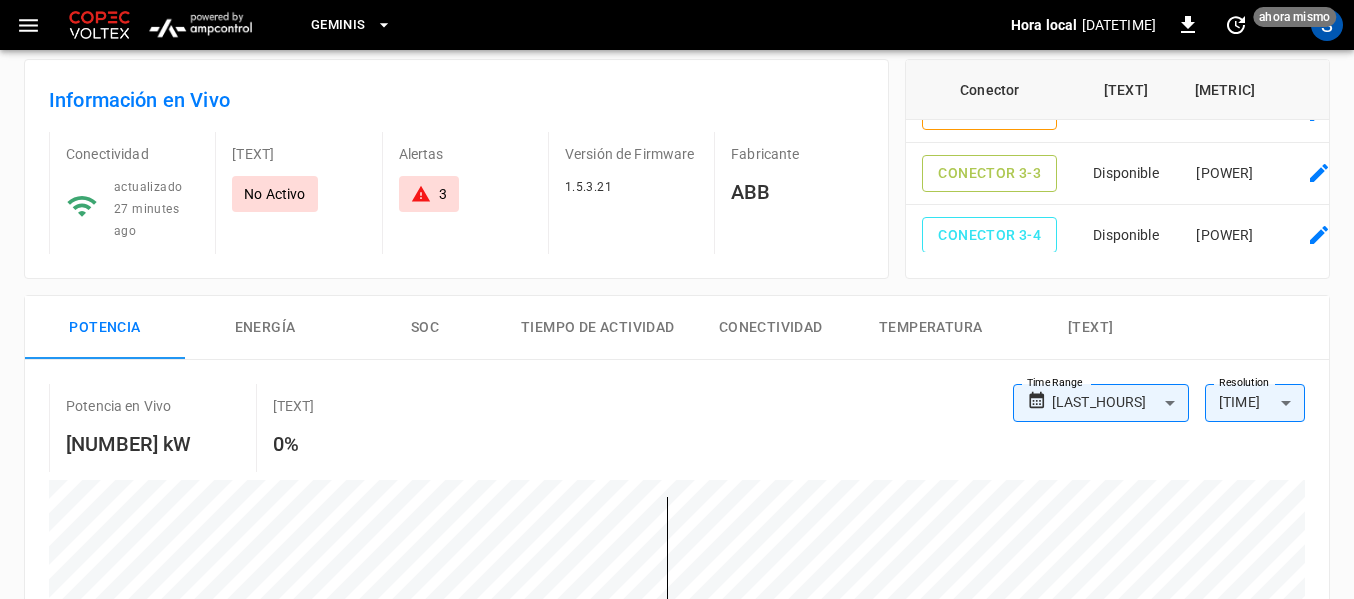 scroll, scrollTop: 0, scrollLeft: 0, axis: both 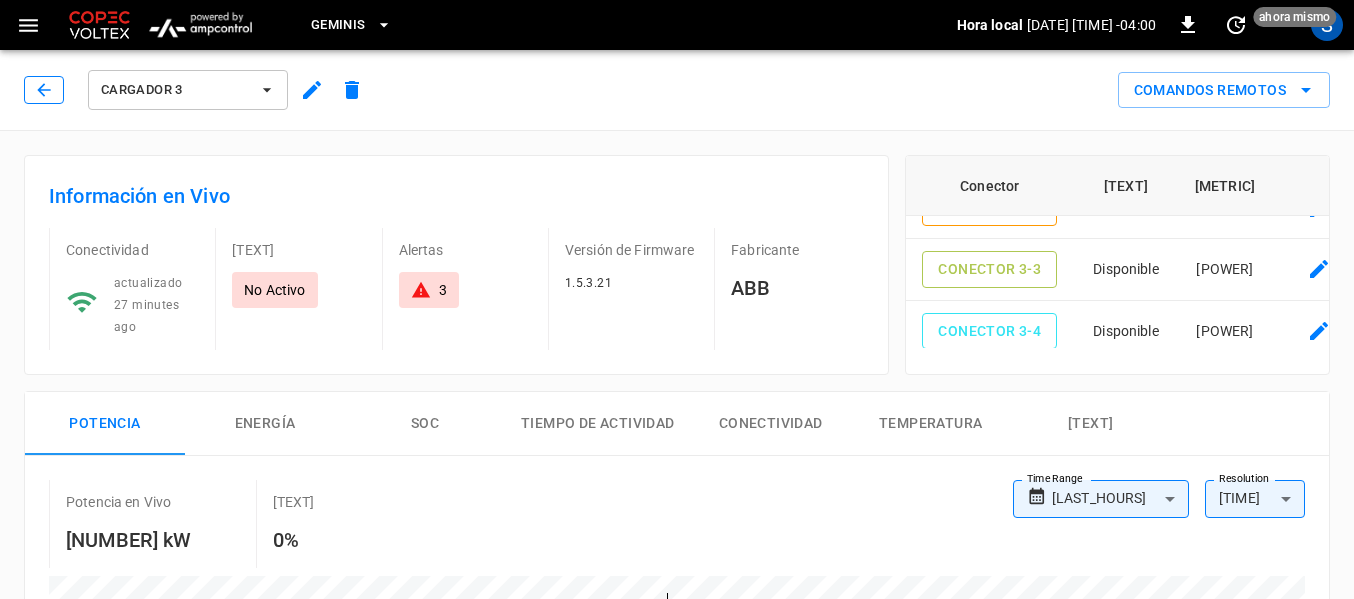click 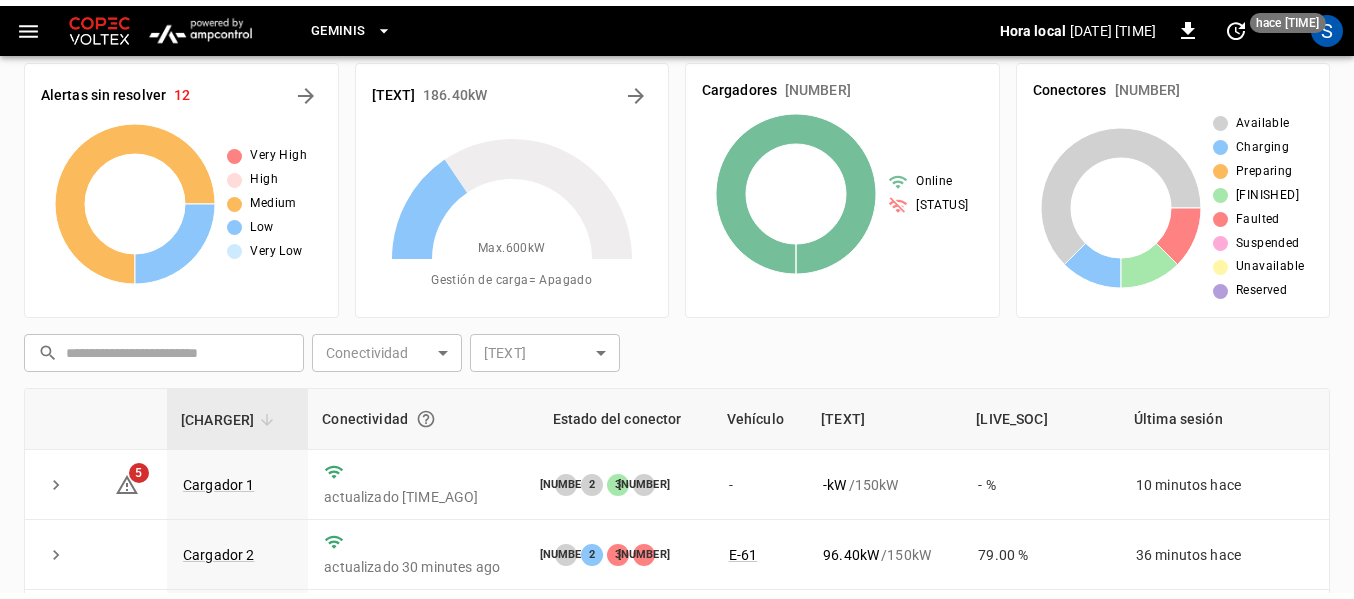 scroll, scrollTop: 0, scrollLeft: 0, axis: both 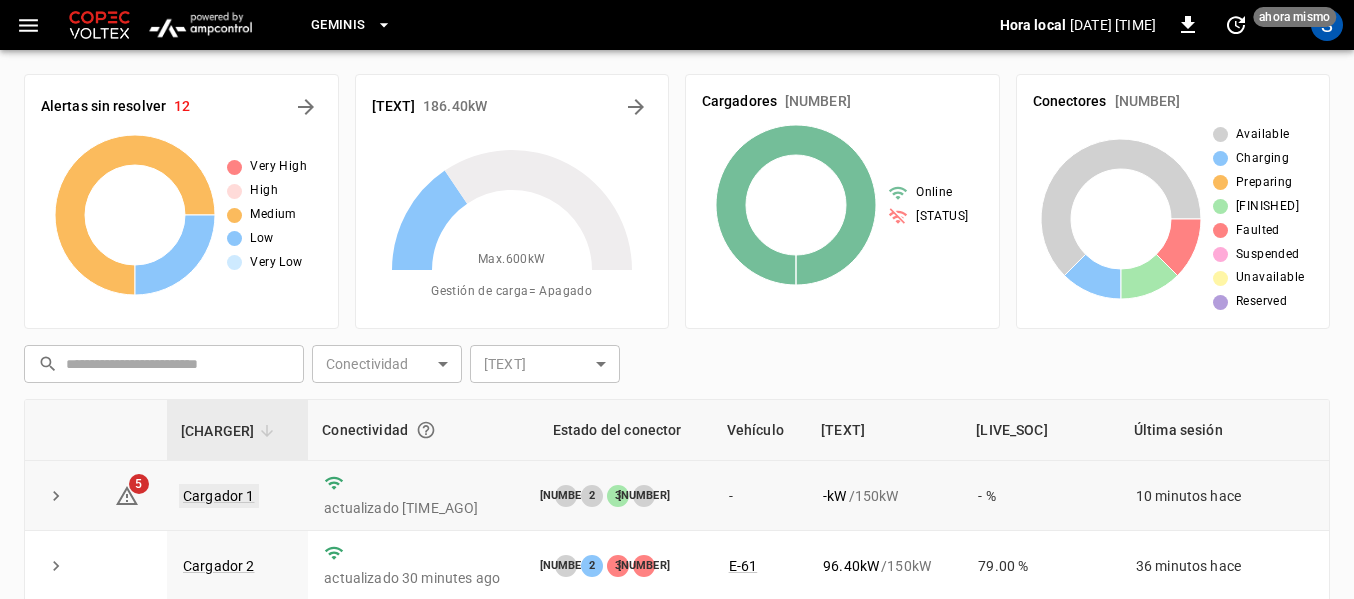 click on "Cargador 1" at bounding box center (219, 496) 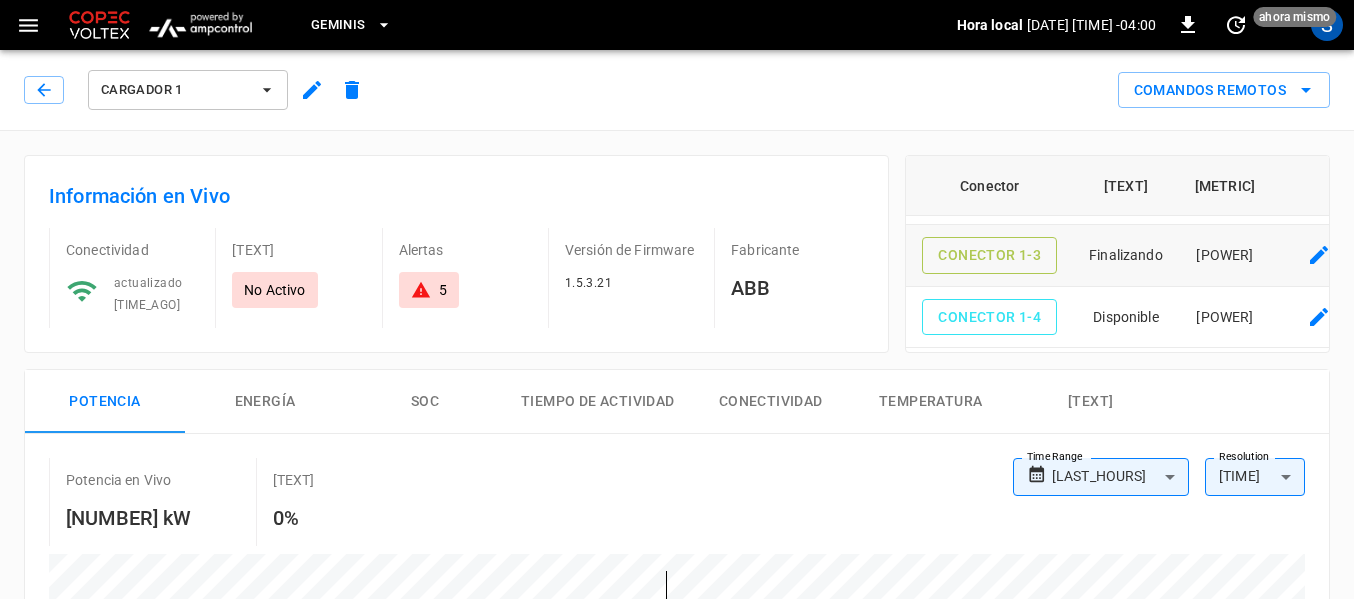 scroll, scrollTop: 126, scrollLeft: 0, axis: vertical 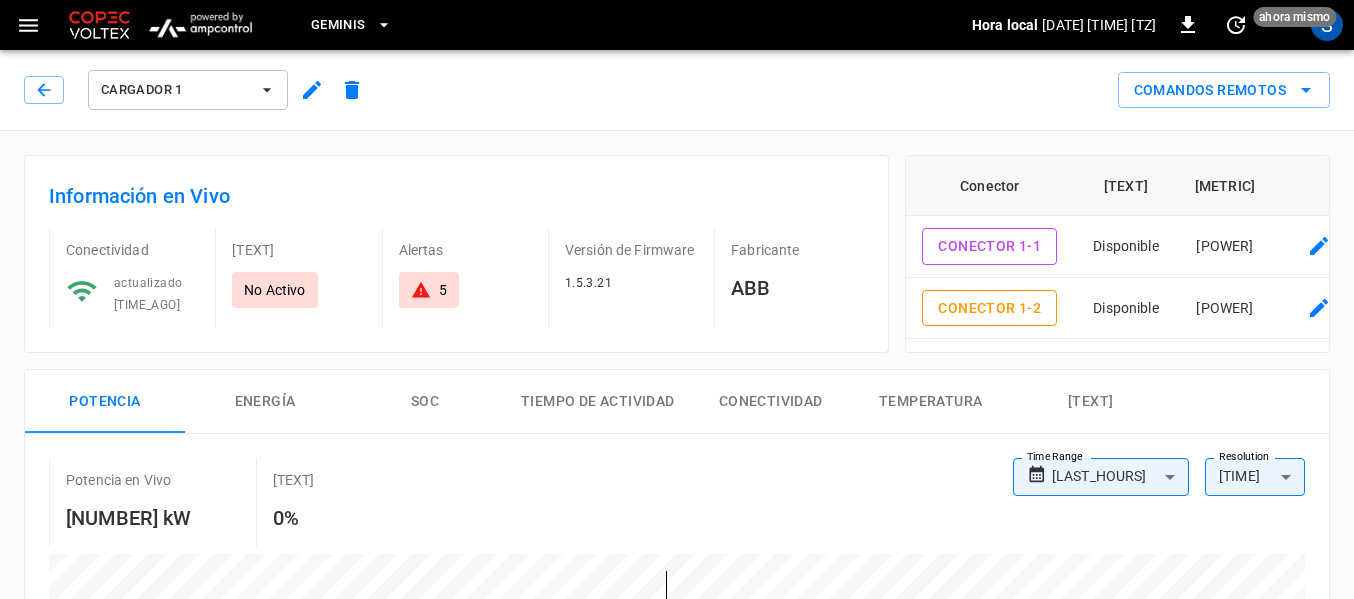 click on "5" at bounding box center (429, 290) 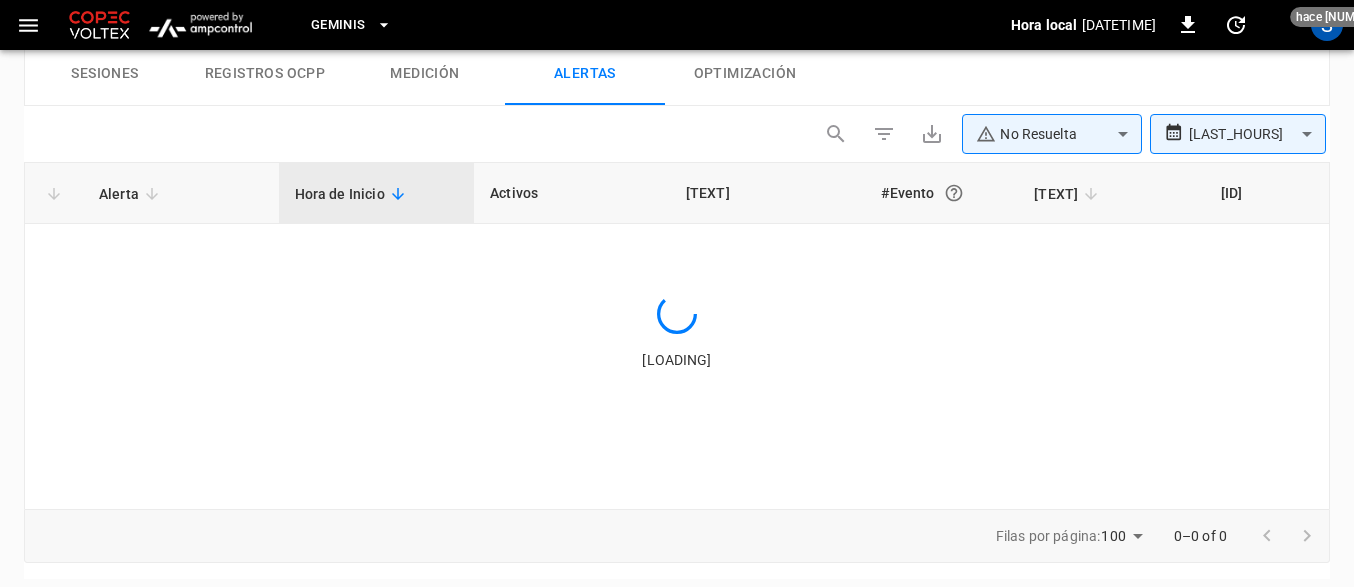 scroll, scrollTop: 1003, scrollLeft: 0, axis: vertical 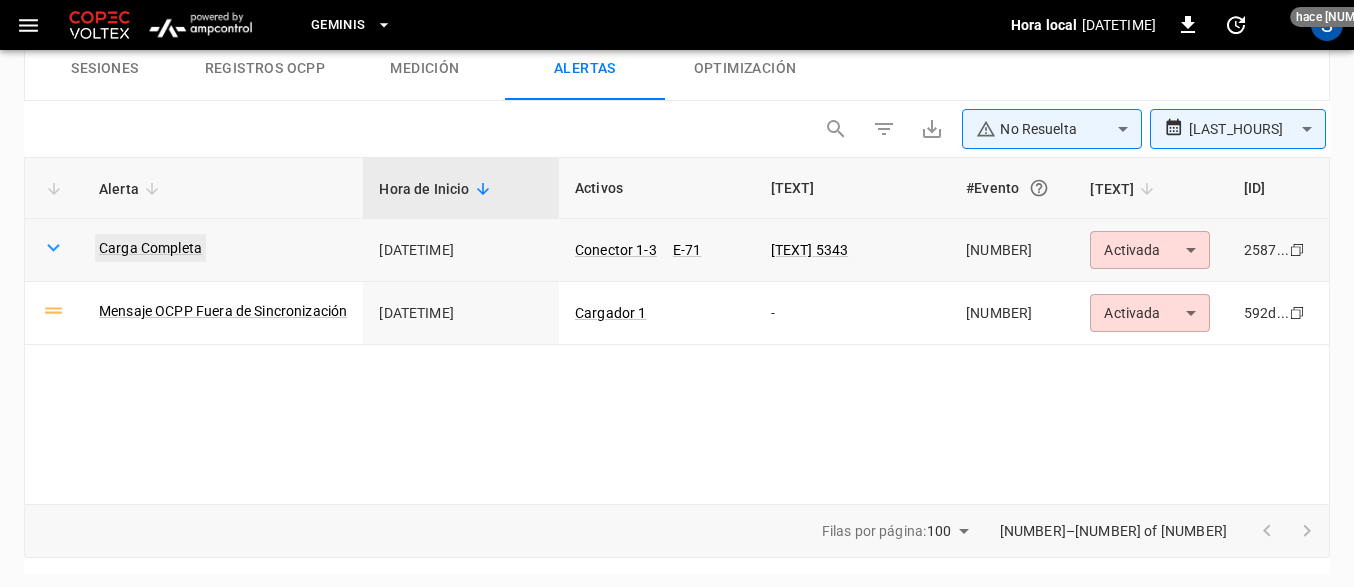 click on "Carga Completa" at bounding box center [150, 248] 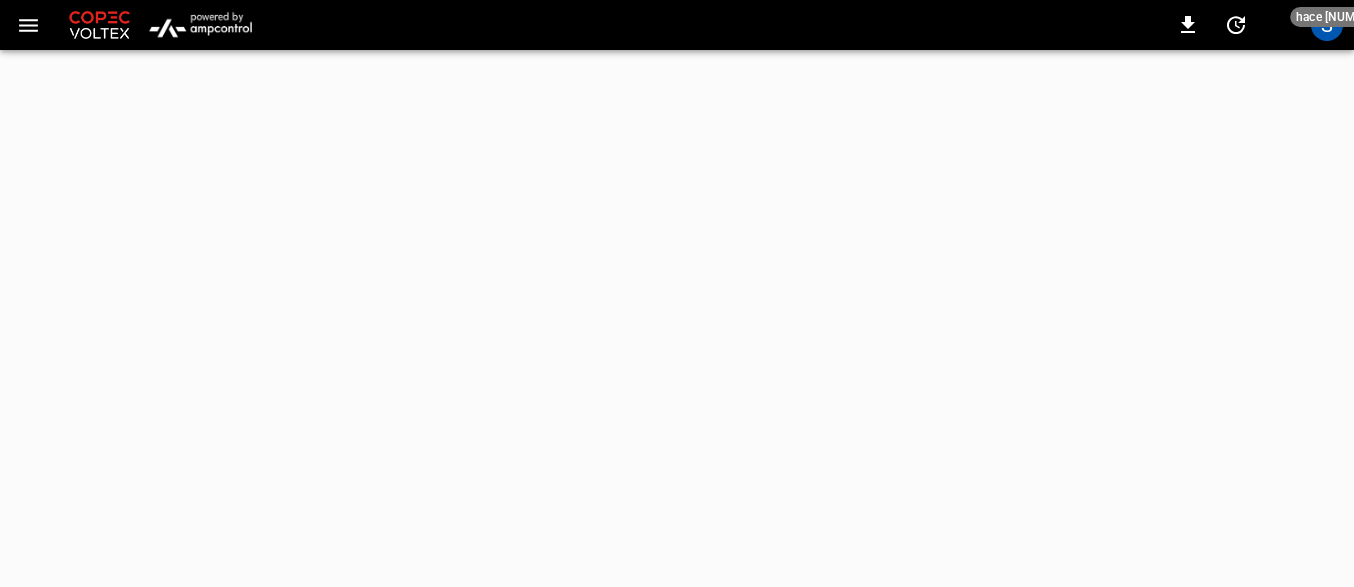 scroll, scrollTop: 0, scrollLeft: 0, axis: both 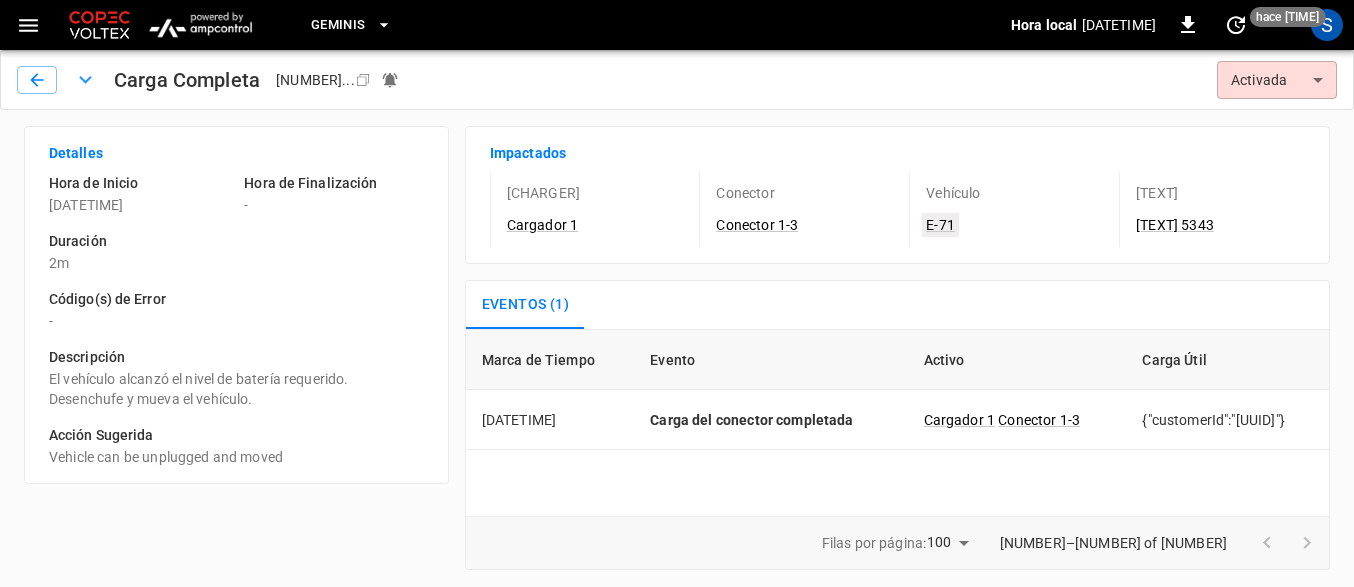 click on "E-71" at bounding box center (940, 225) 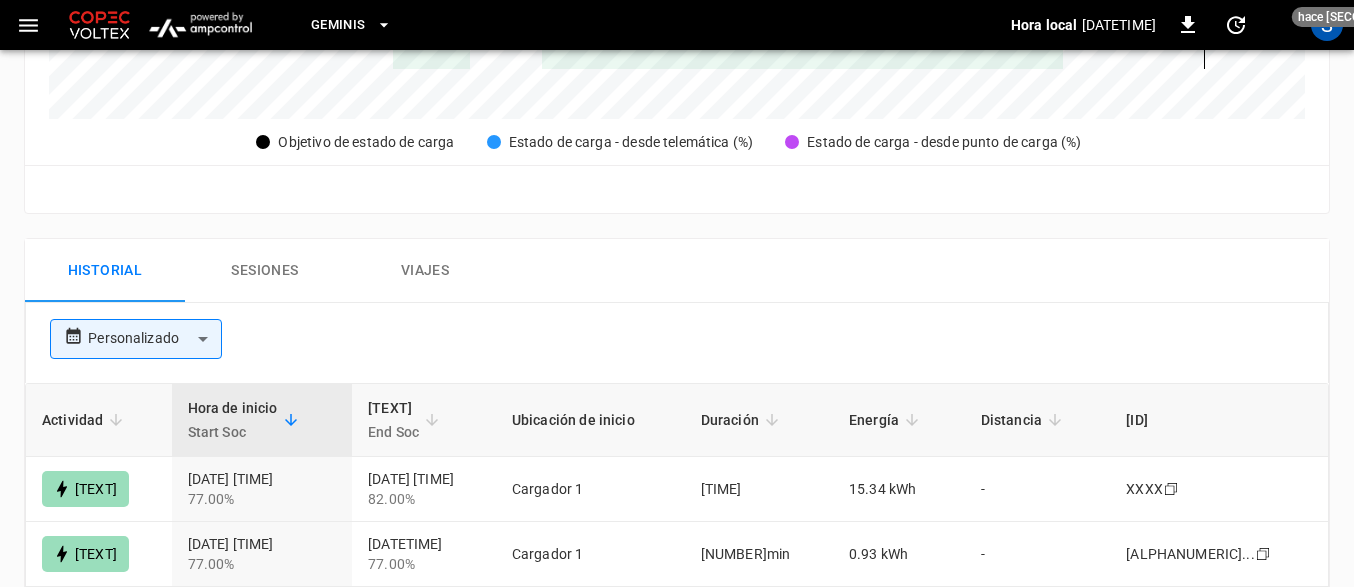 scroll, scrollTop: 900, scrollLeft: 0, axis: vertical 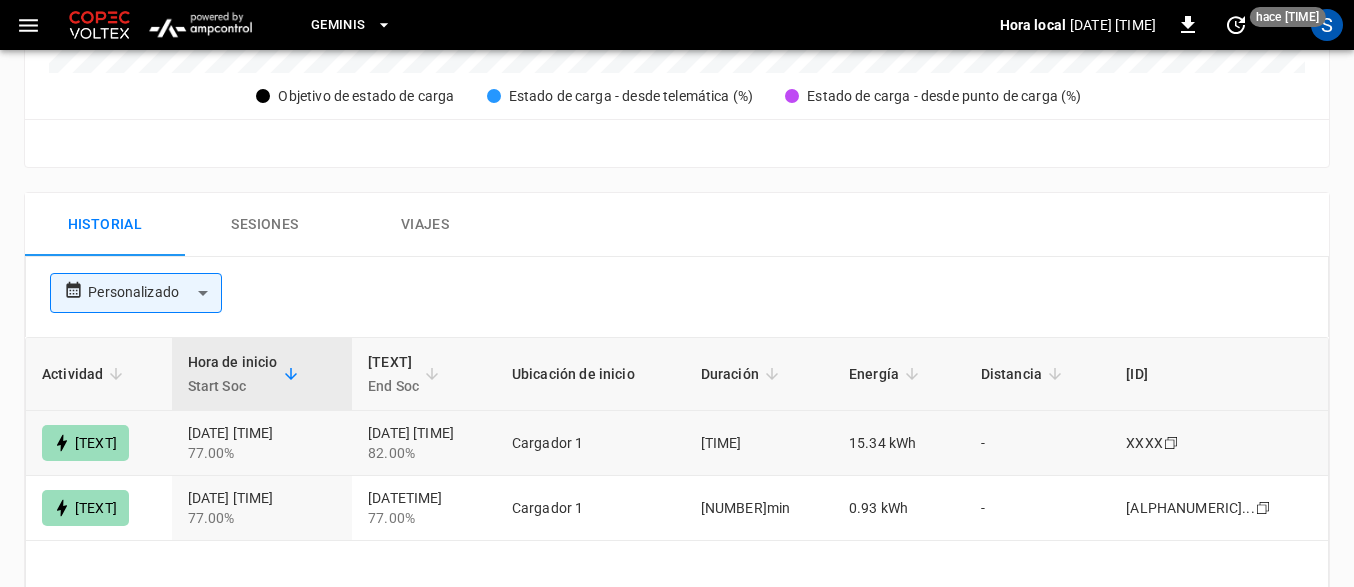 click on "[TEXT]" at bounding box center (85, 443) 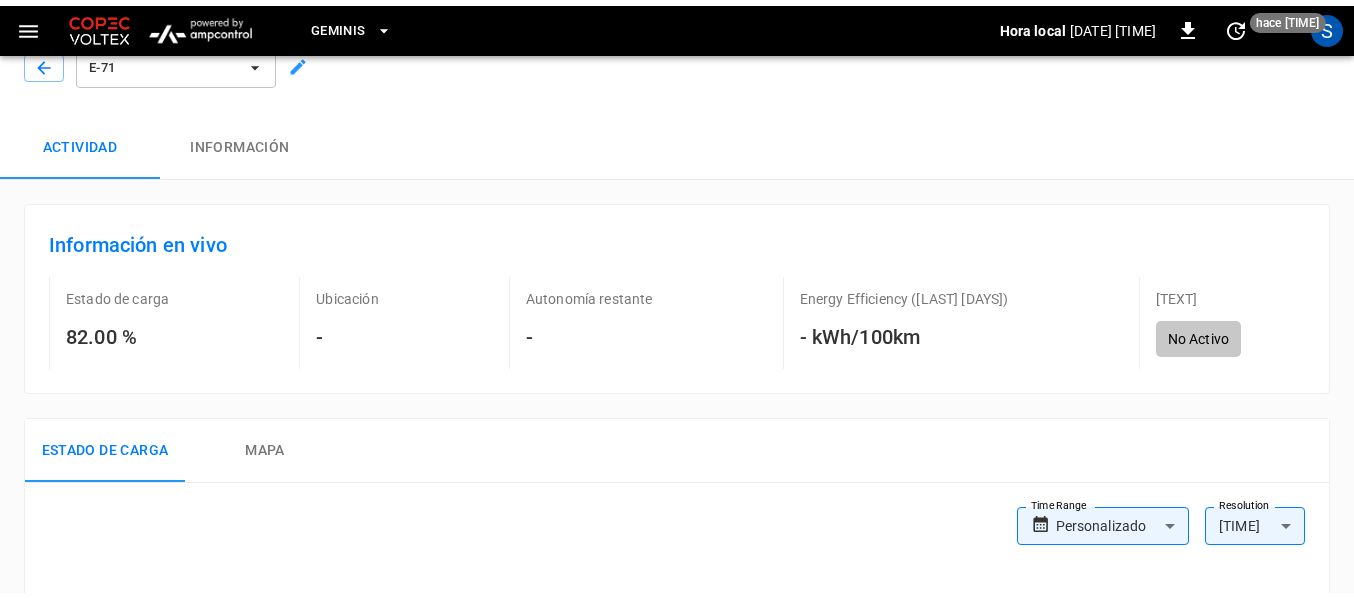 scroll, scrollTop: 0, scrollLeft: 0, axis: both 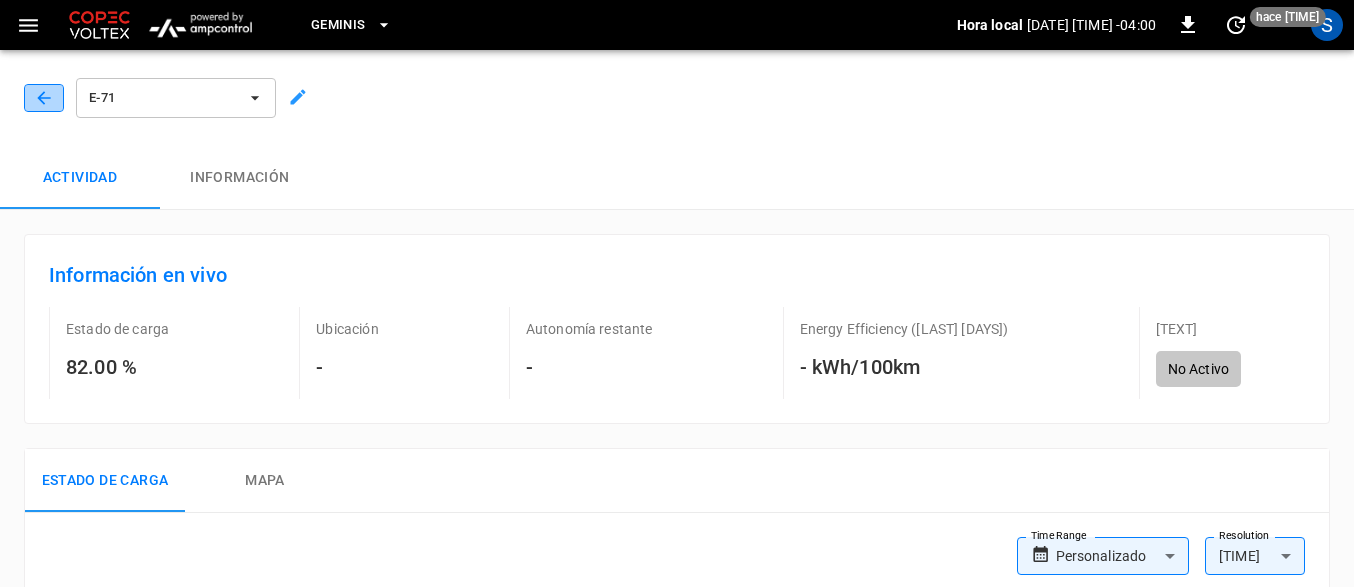 click 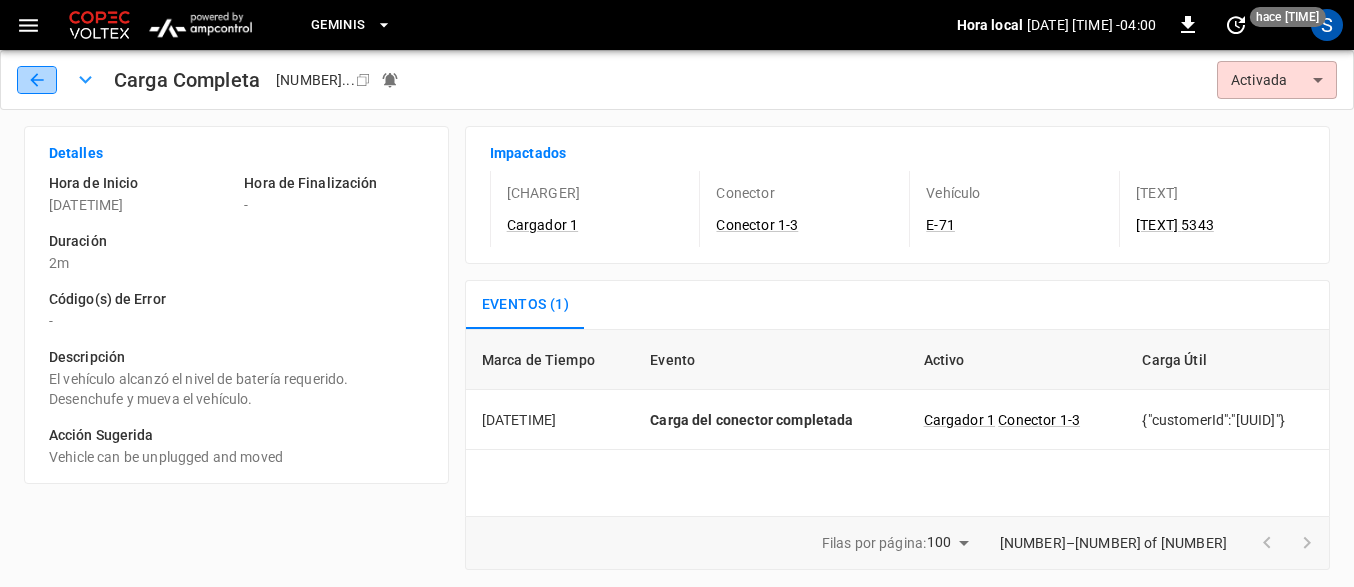 click 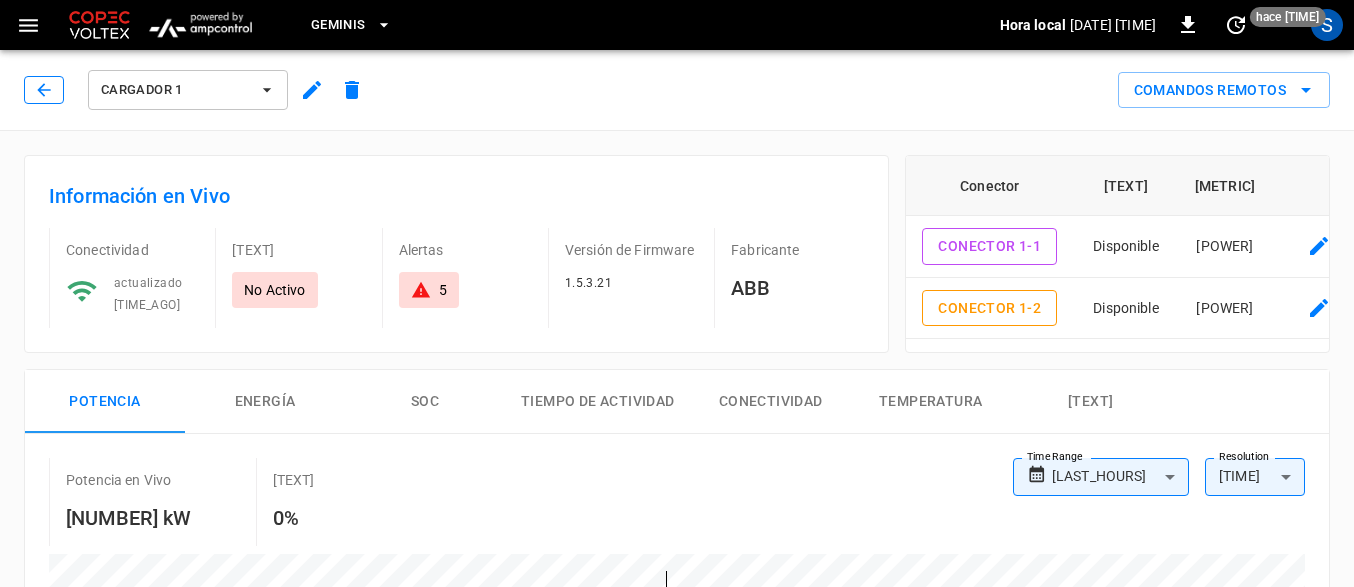 click 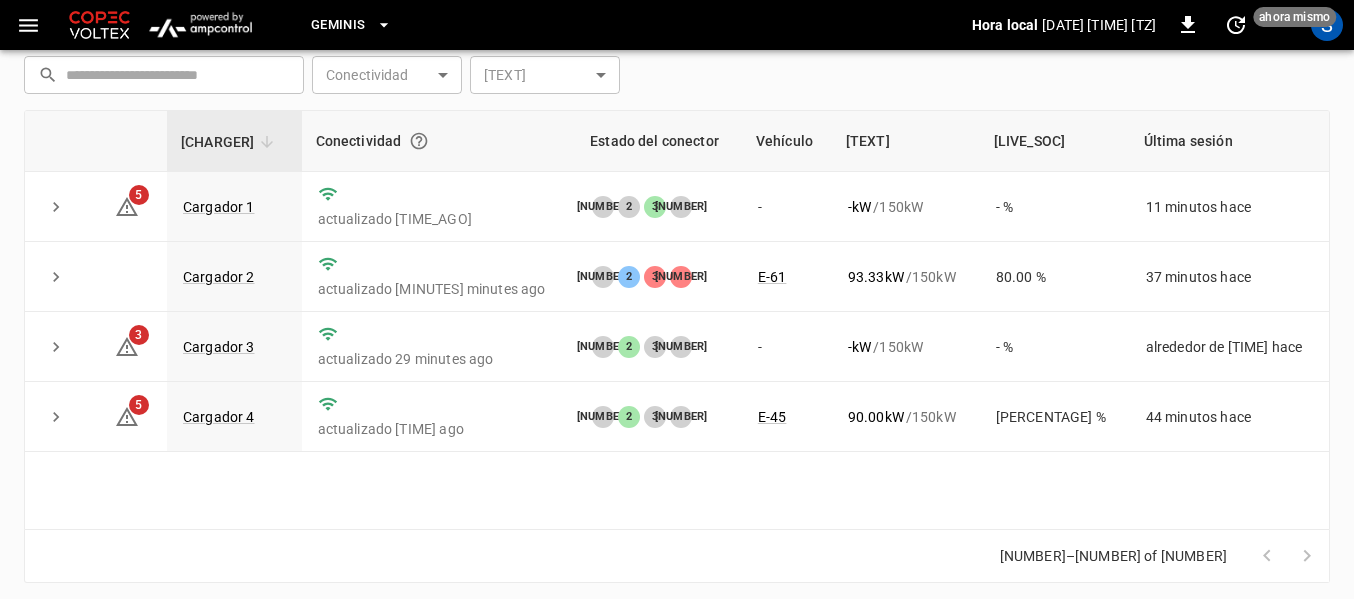 scroll, scrollTop: 297, scrollLeft: 0, axis: vertical 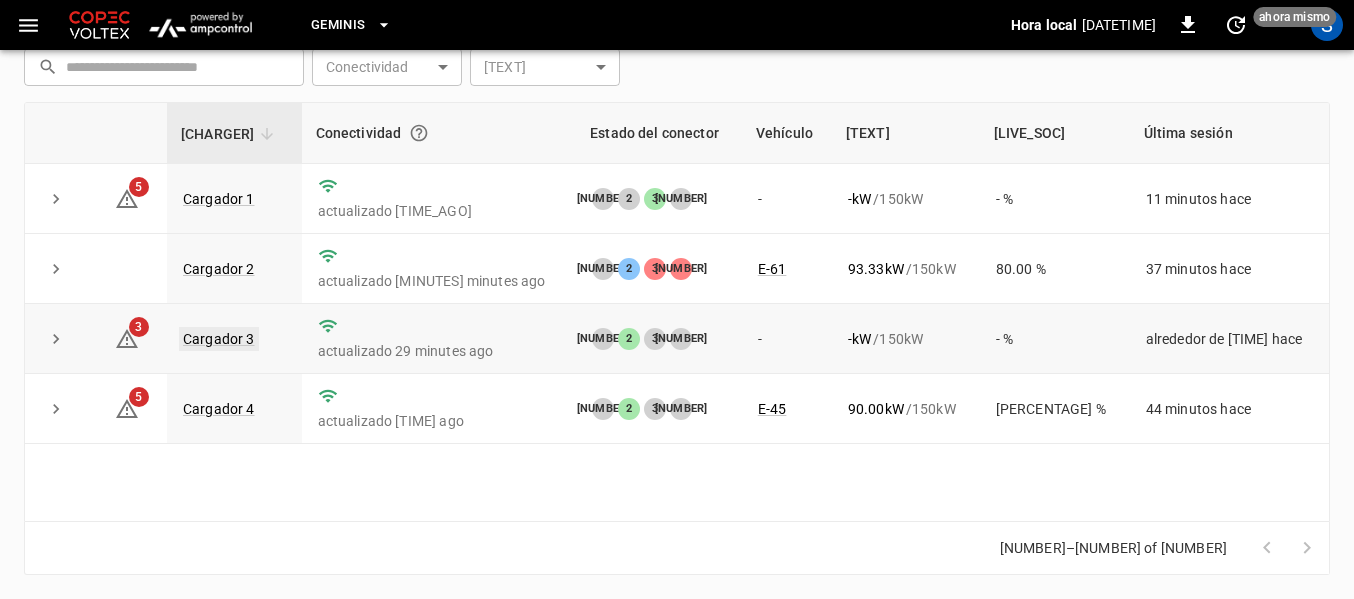 click on "Cargador 3" at bounding box center [219, 339] 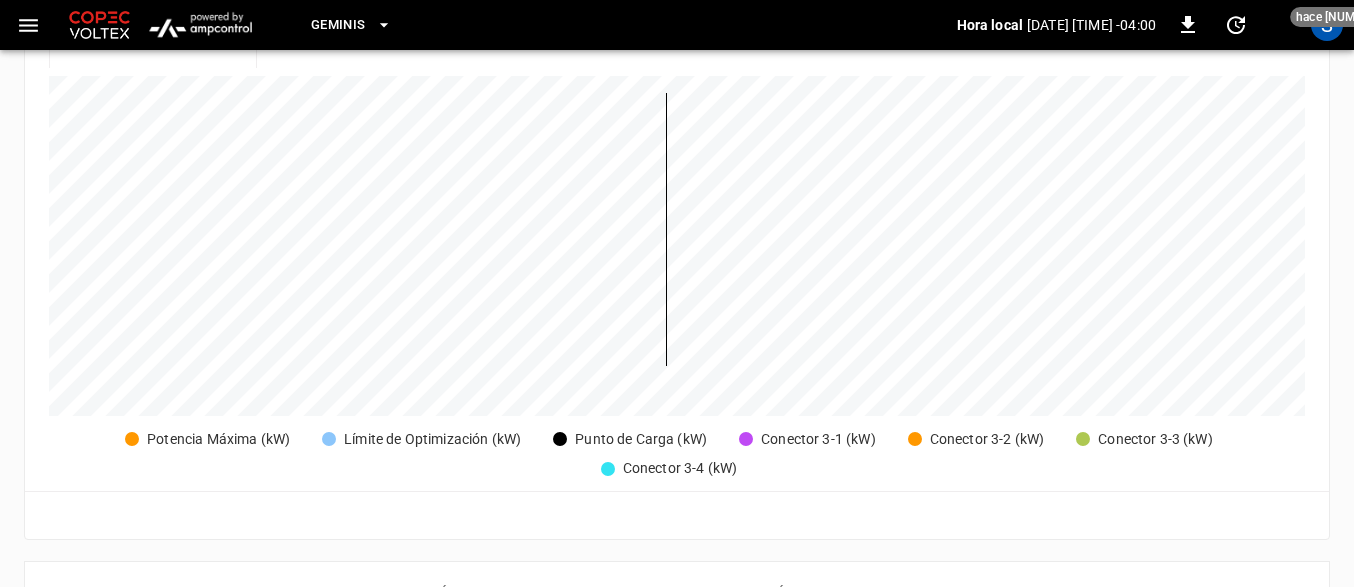 scroll, scrollTop: 0, scrollLeft: 0, axis: both 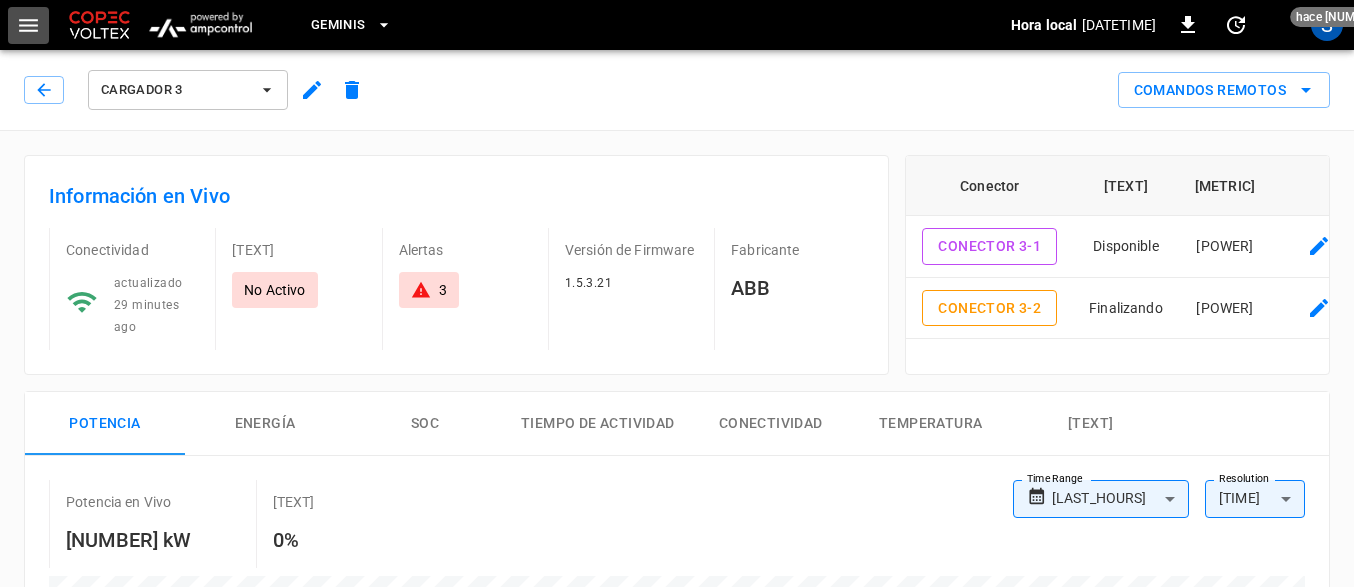 click 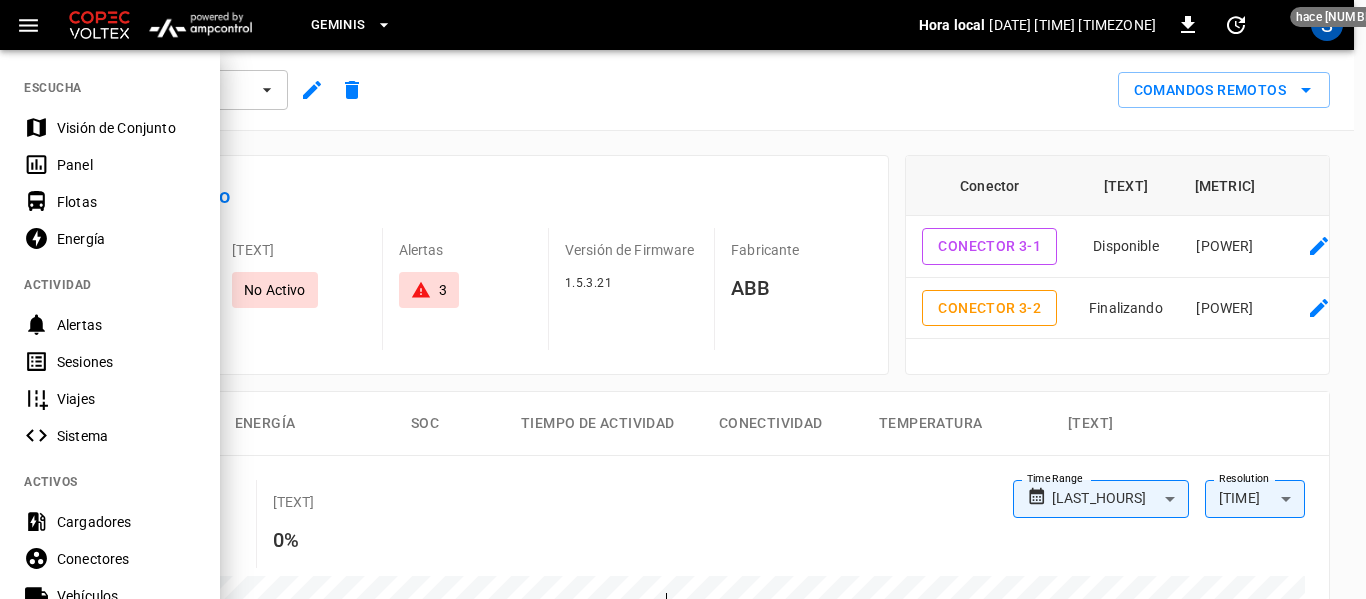 click on "Panel" at bounding box center [126, 165] 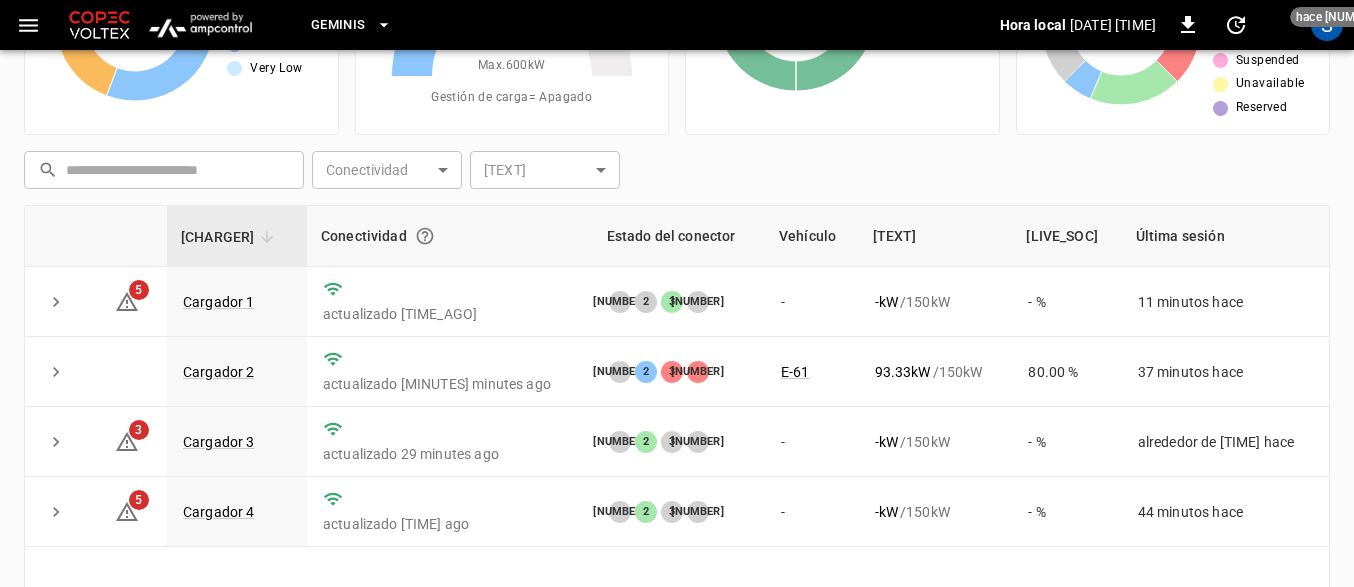 scroll, scrollTop: 200, scrollLeft: 0, axis: vertical 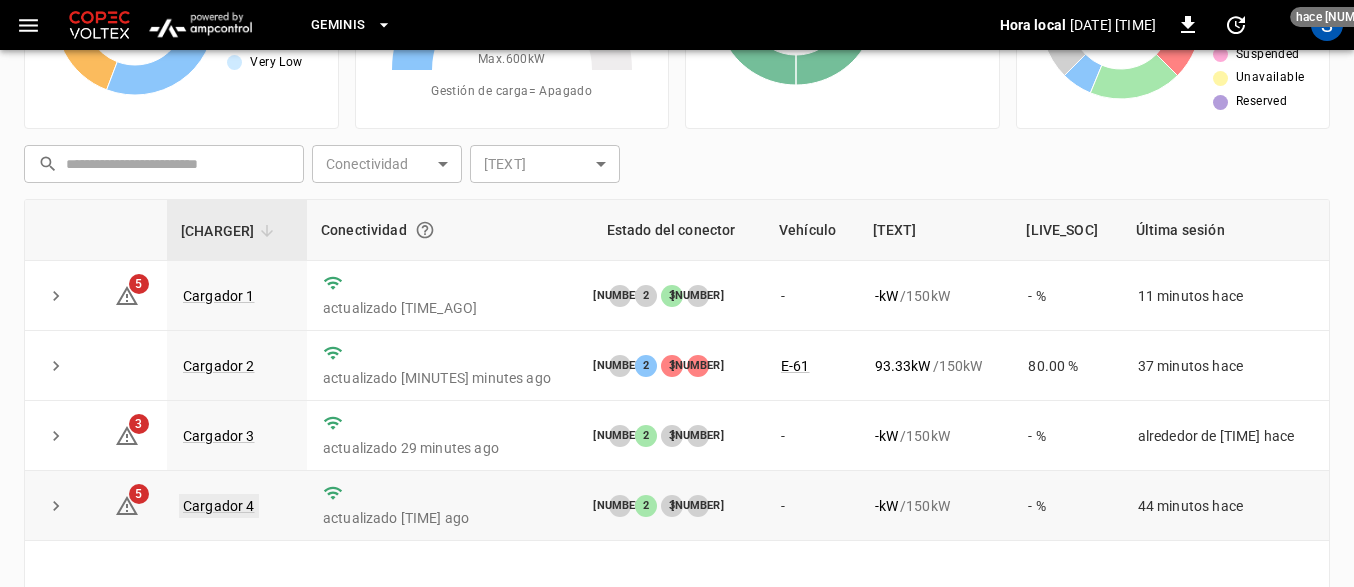 click on "Cargador 4" at bounding box center (219, 506) 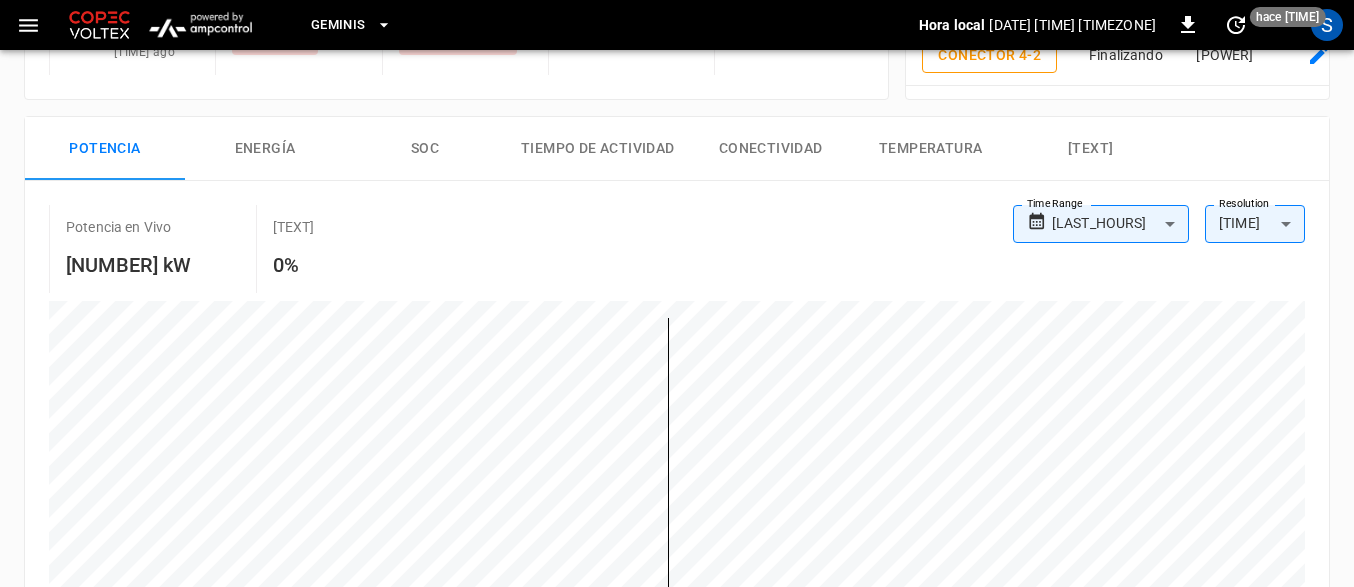 scroll, scrollTop: 0, scrollLeft: 0, axis: both 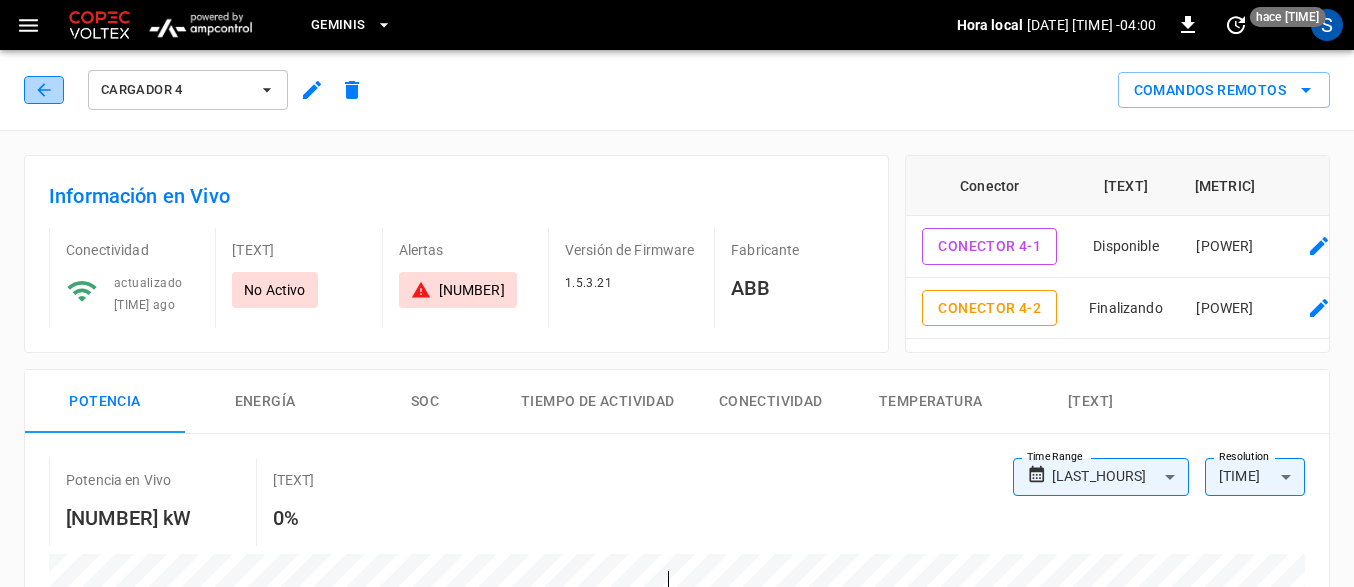 click 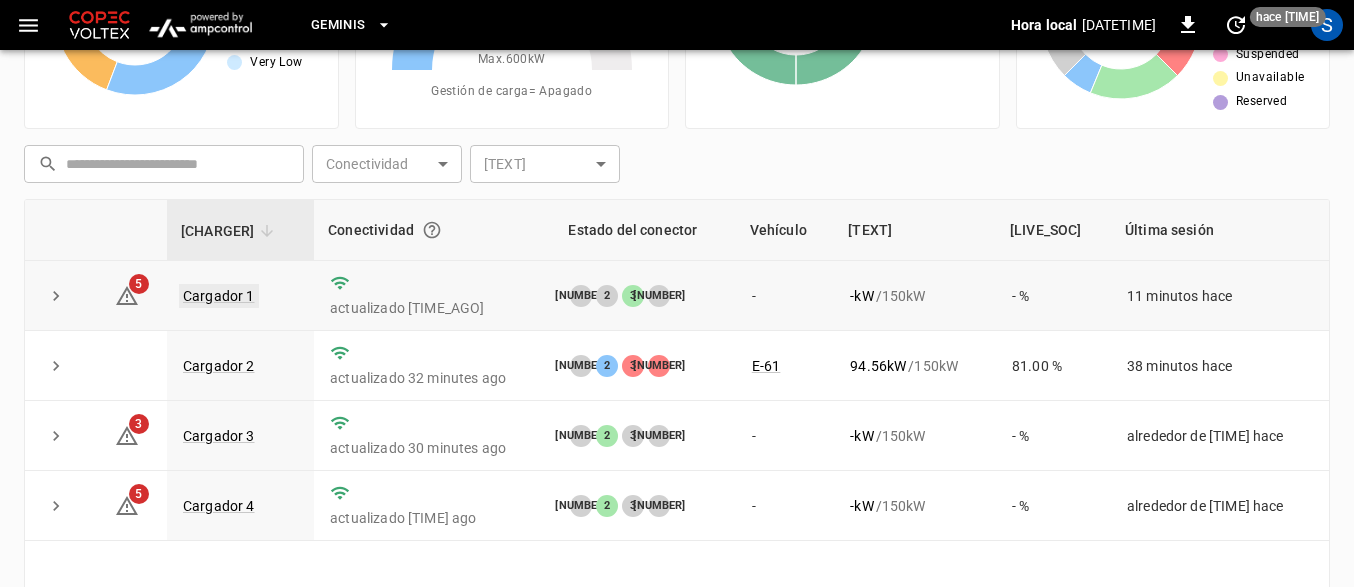 click on "Cargador 1" at bounding box center (219, 296) 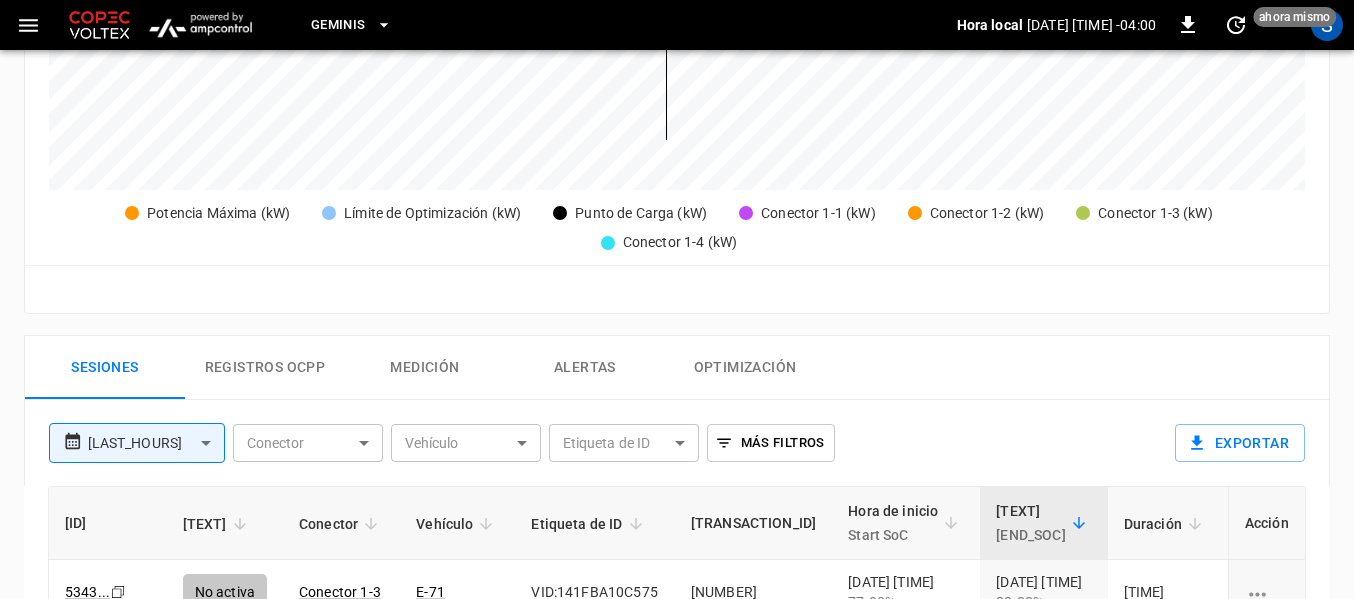 scroll, scrollTop: 1000, scrollLeft: 0, axis: vertical 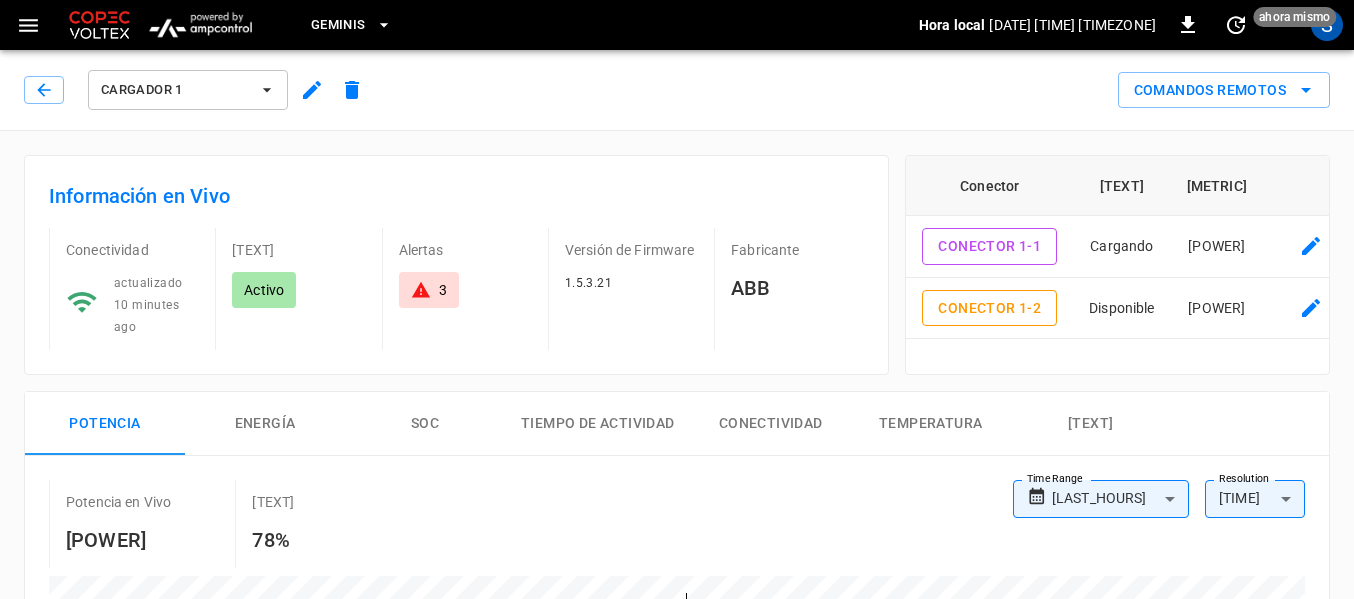 click 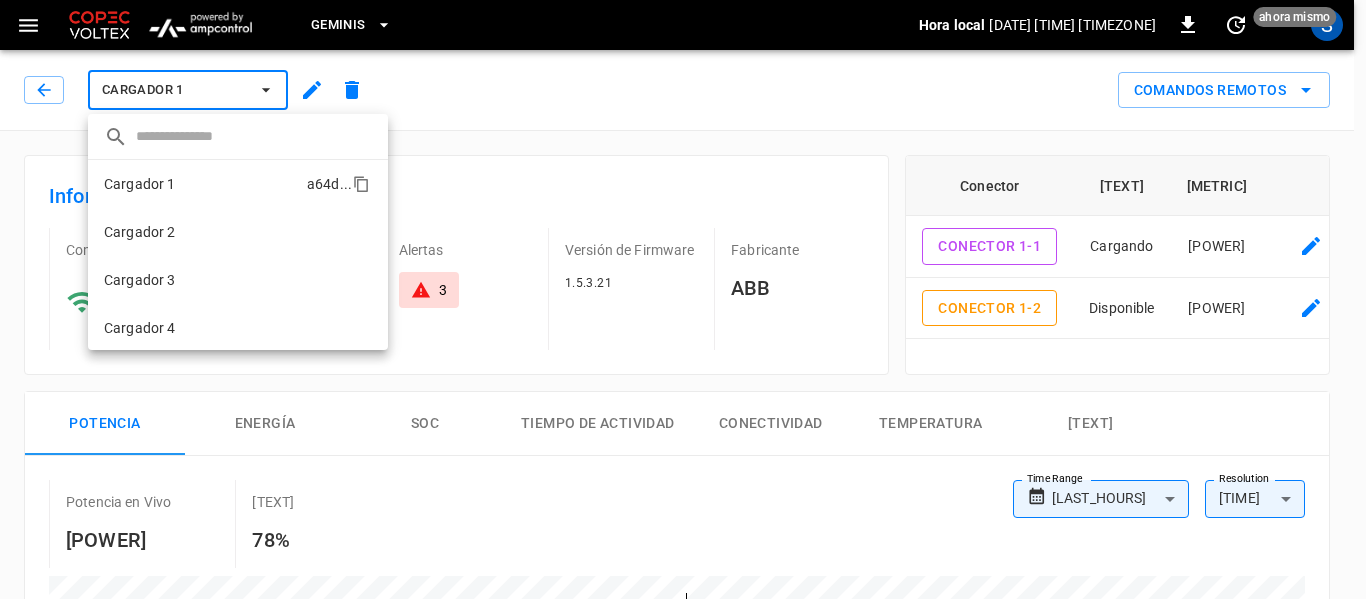 click on "Cargador [NUMBER] [ALPHANUMERIC] ..." at bounding box center [238, 184] 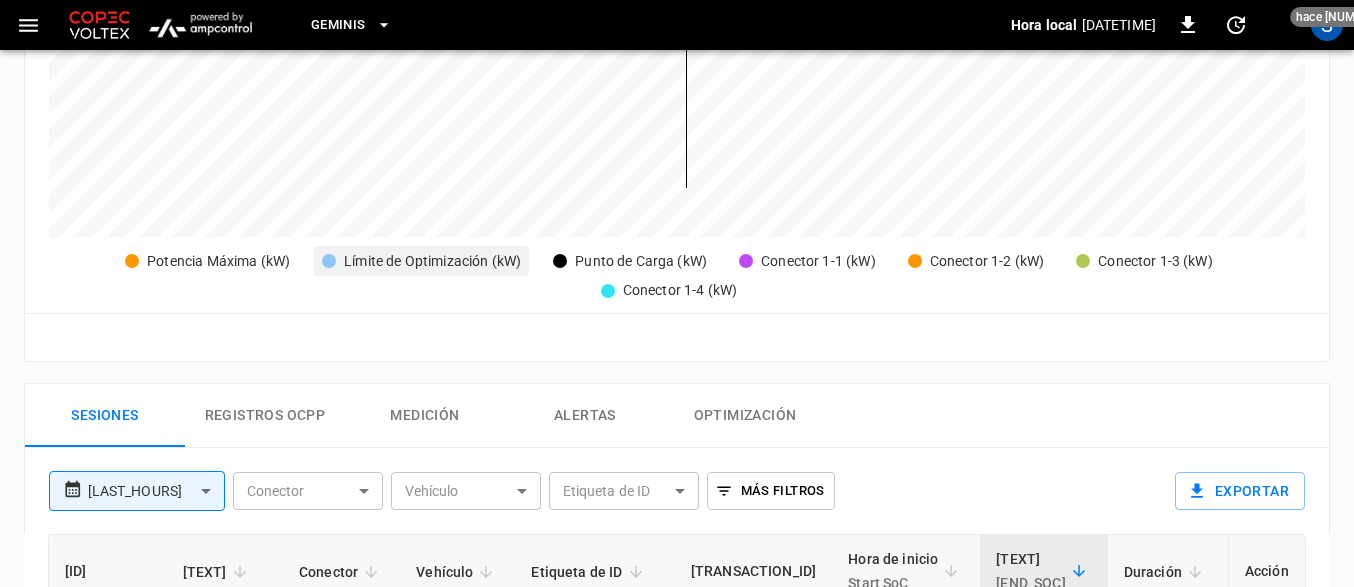 scroll, scrollTop: 800, scrollLeft: 0, axis: vertical 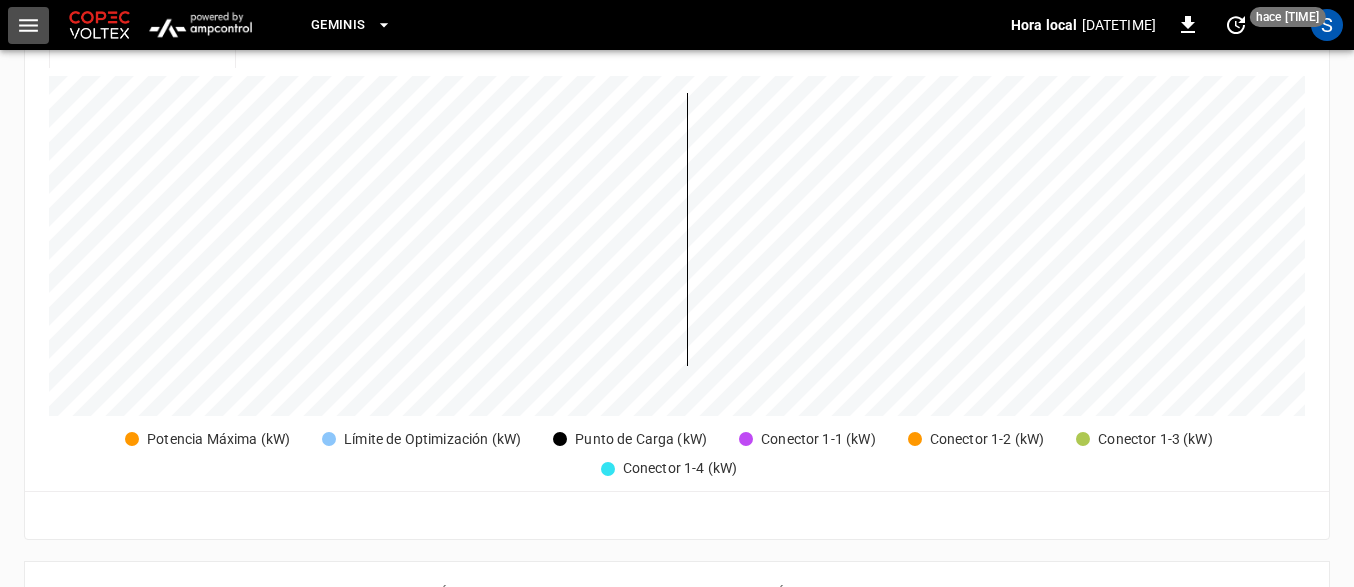 click 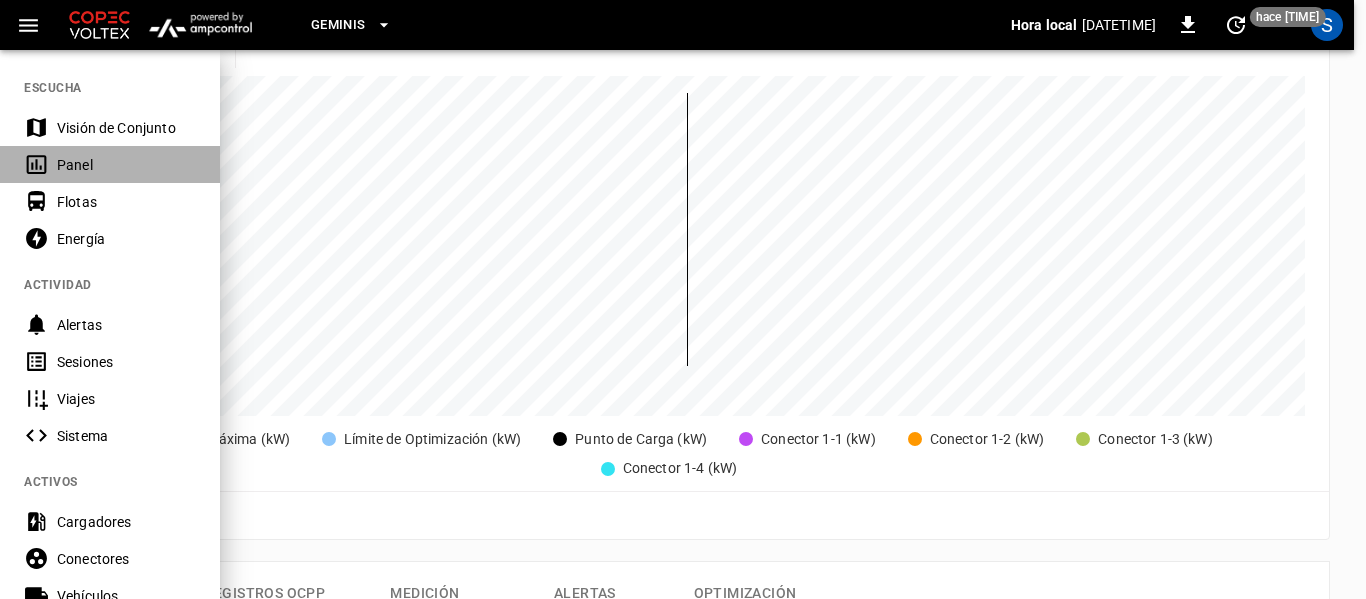 click on "Panel" at bounding box center [126, 165] 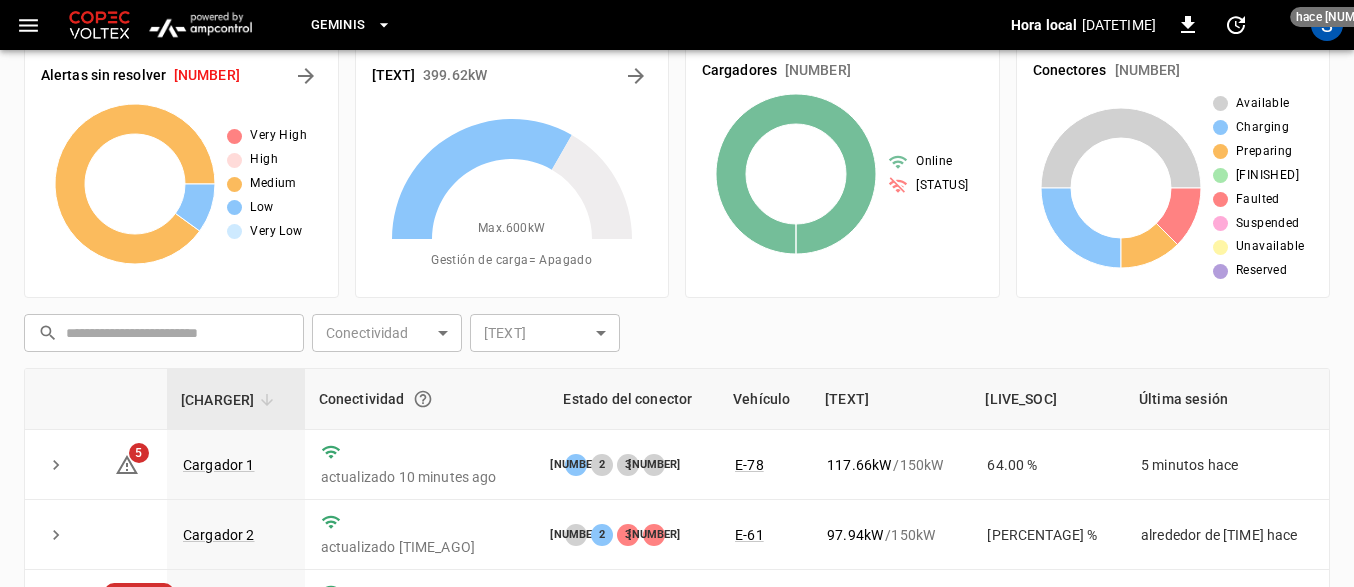 scroll, scrollTop: 0, scrollLeft: 0, axis: both 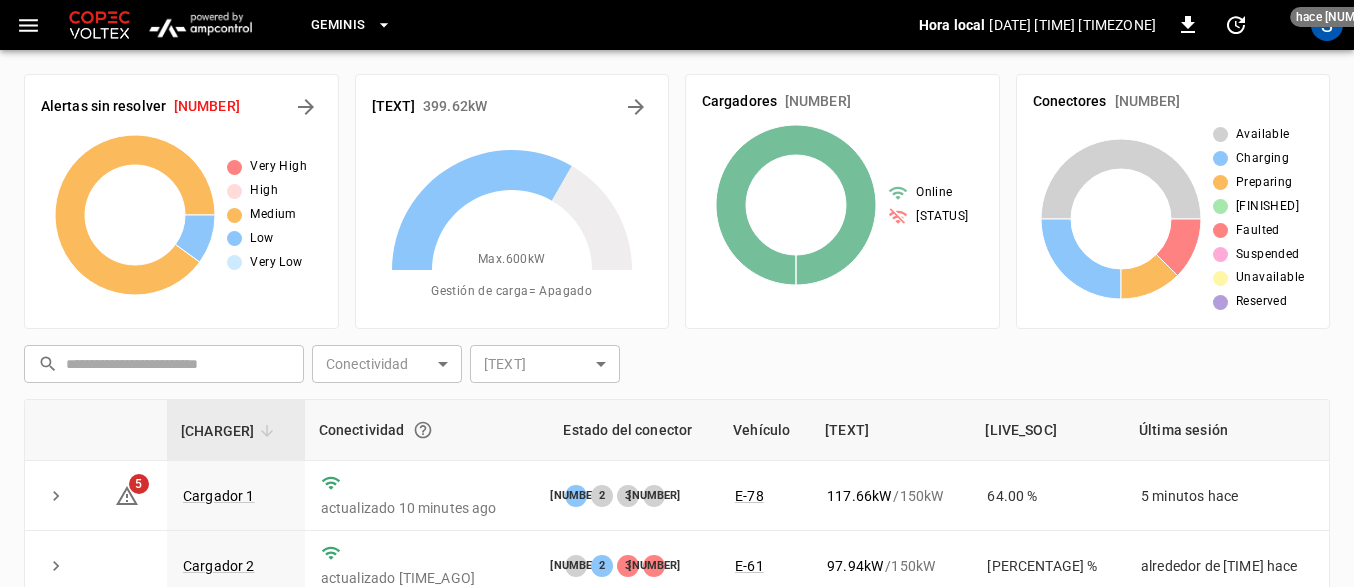 click 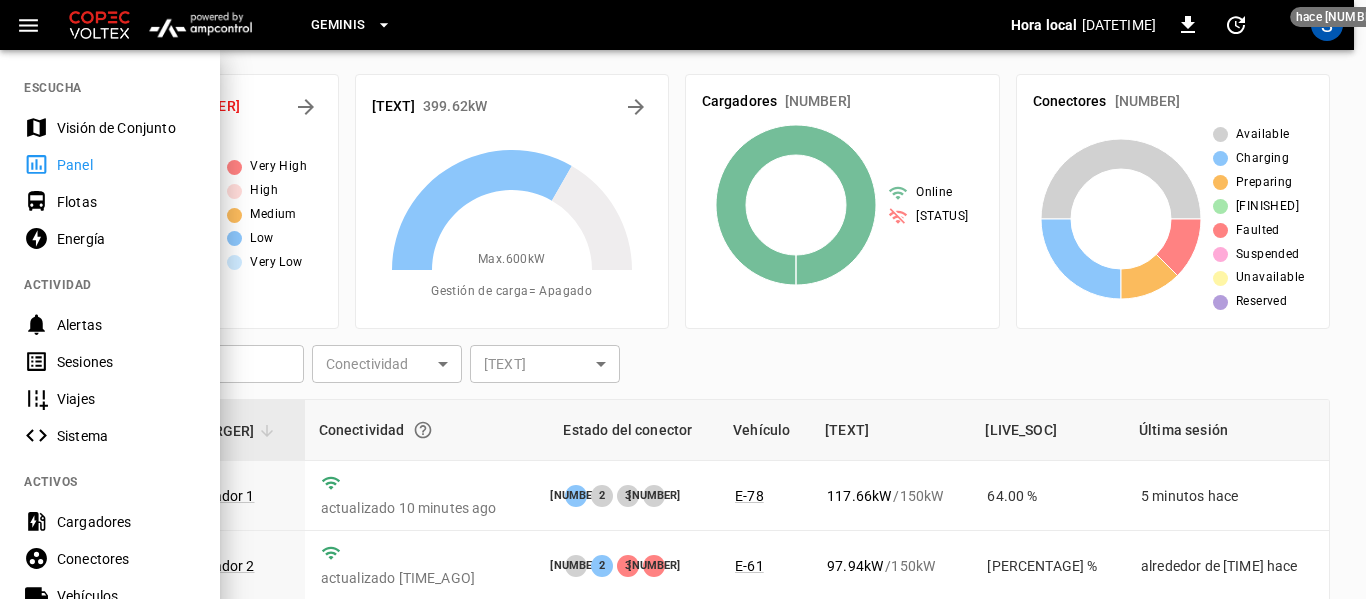 click on "Sesiones" at bounding box center [126, 362] 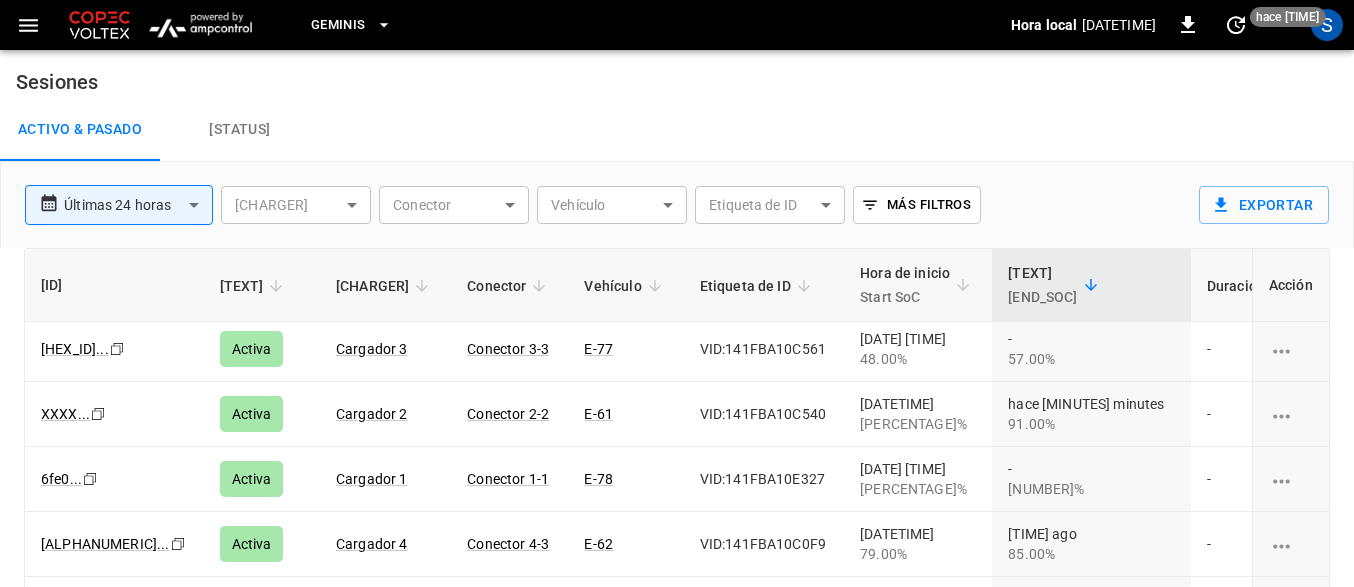 scroll, scrollTop: 0, scrollLeft: 0, axis: both 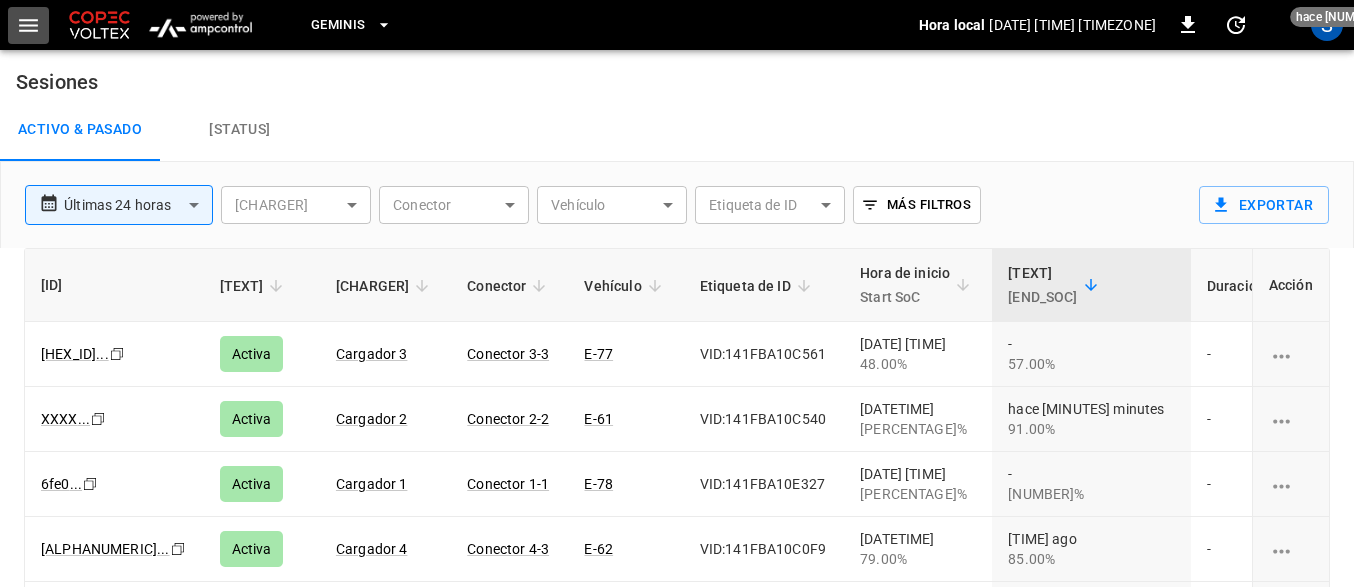 click 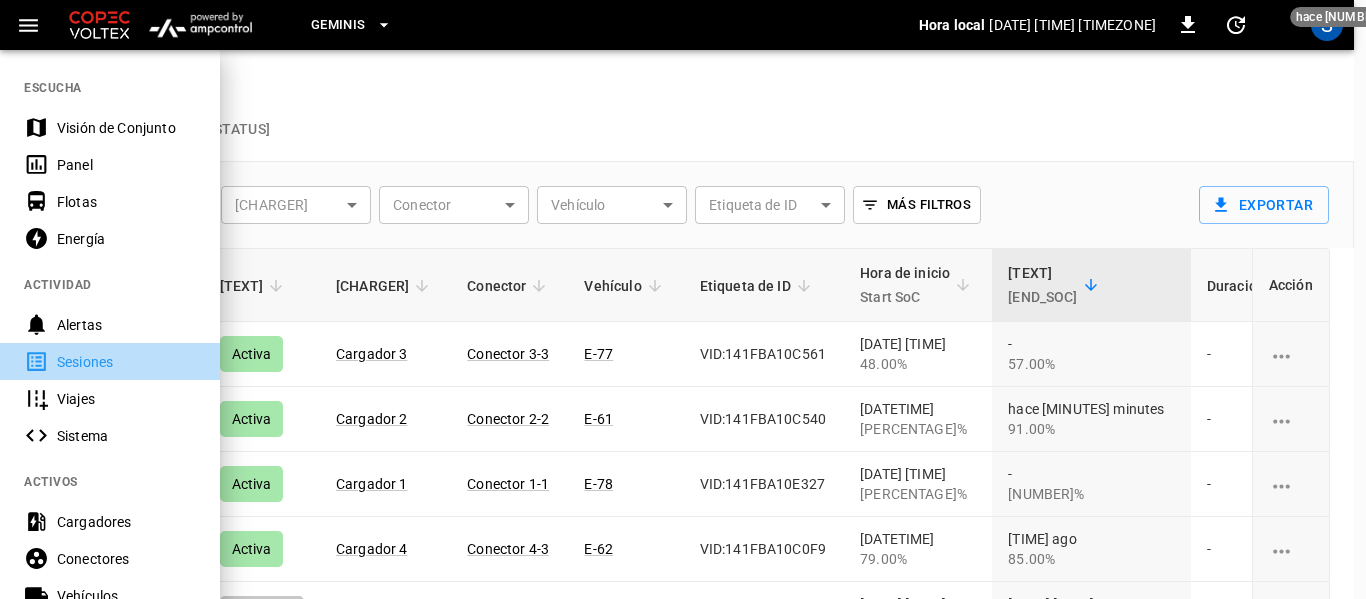 click on "Sesiones" at bounding box center (126, 362) 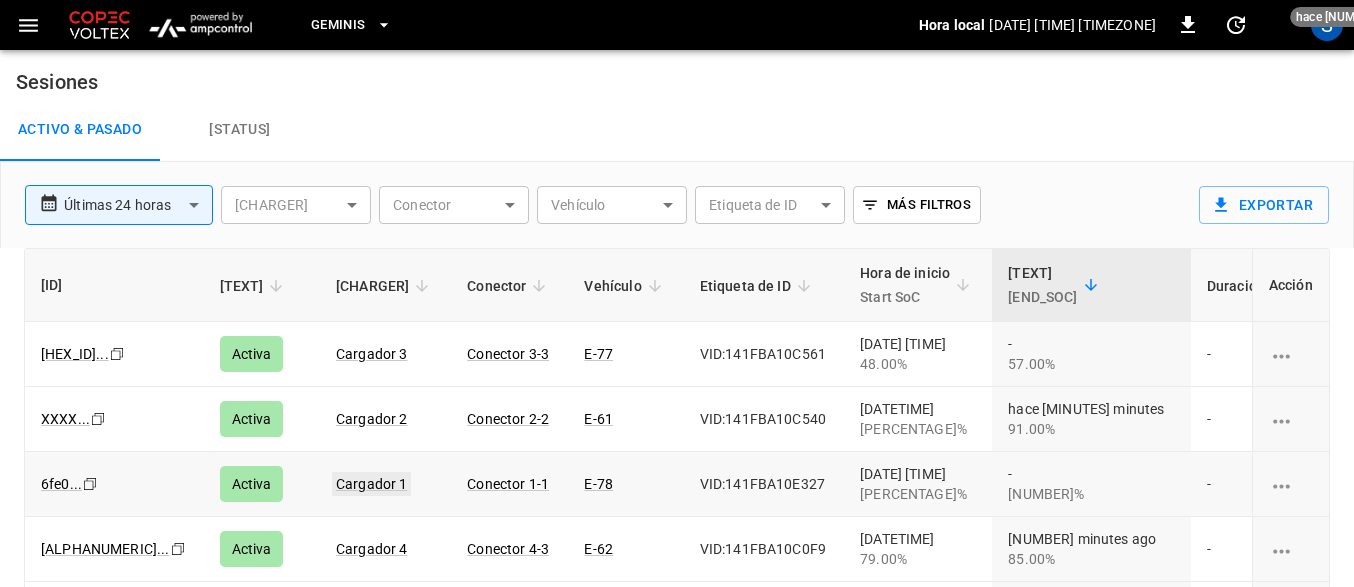 click on "Cargador 1" at bounding box center [372, 484] 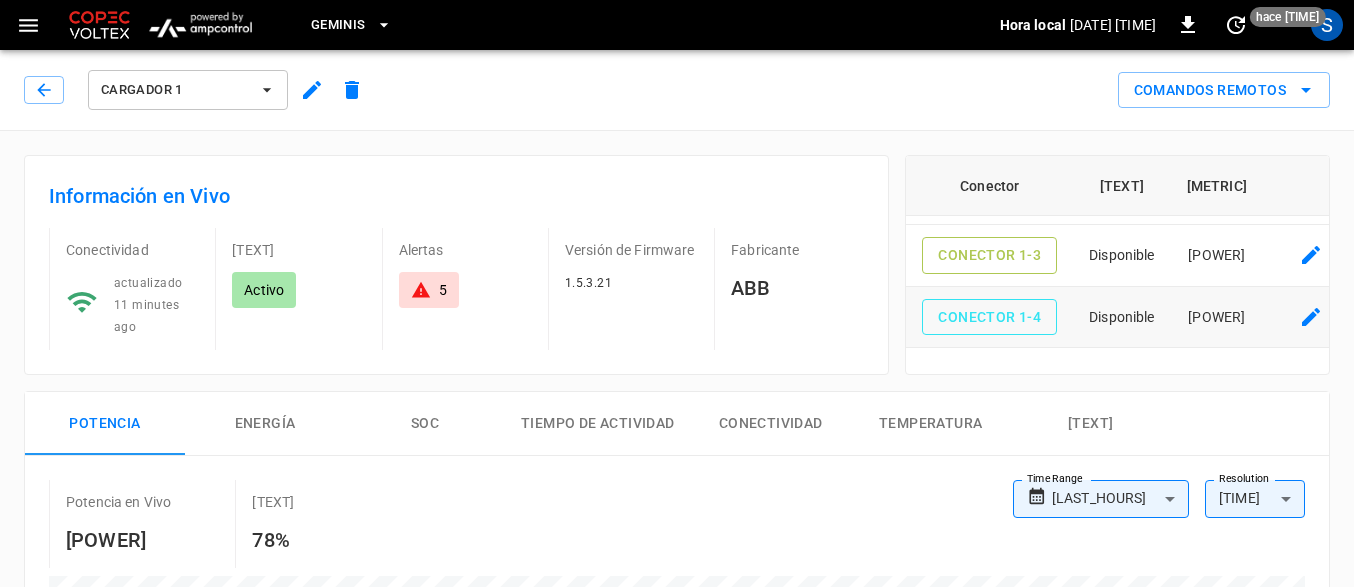 scroll, scrollTop: 126, scrollLeft: 0, axis: vertical 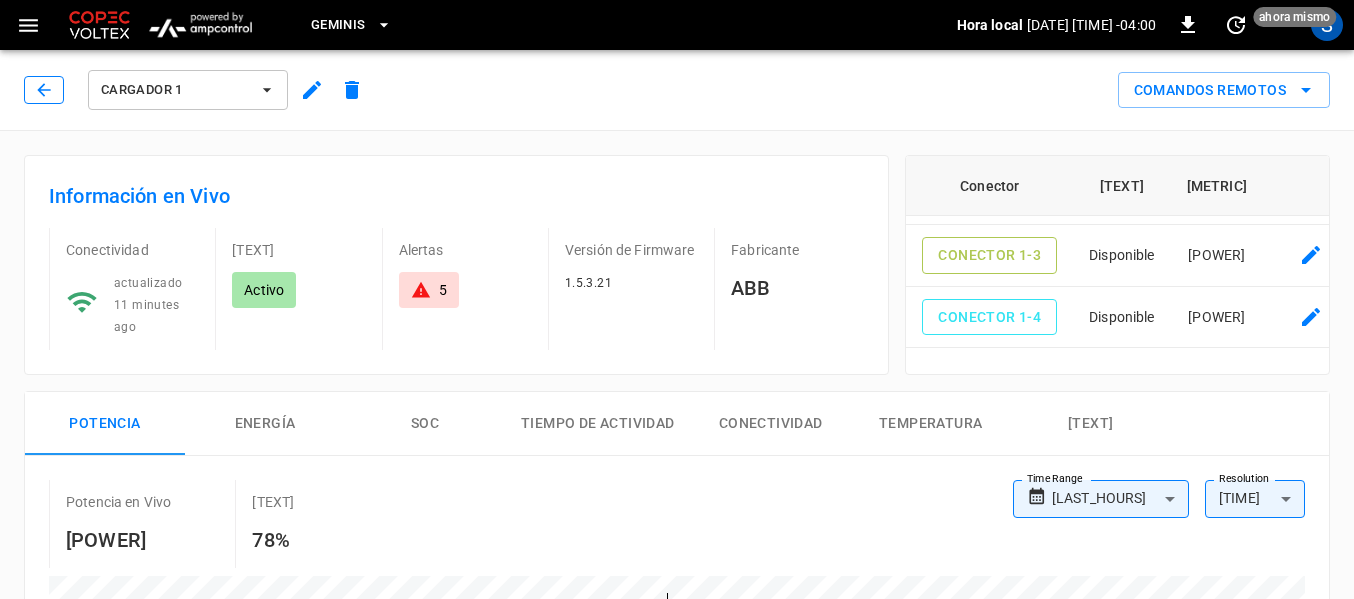 click 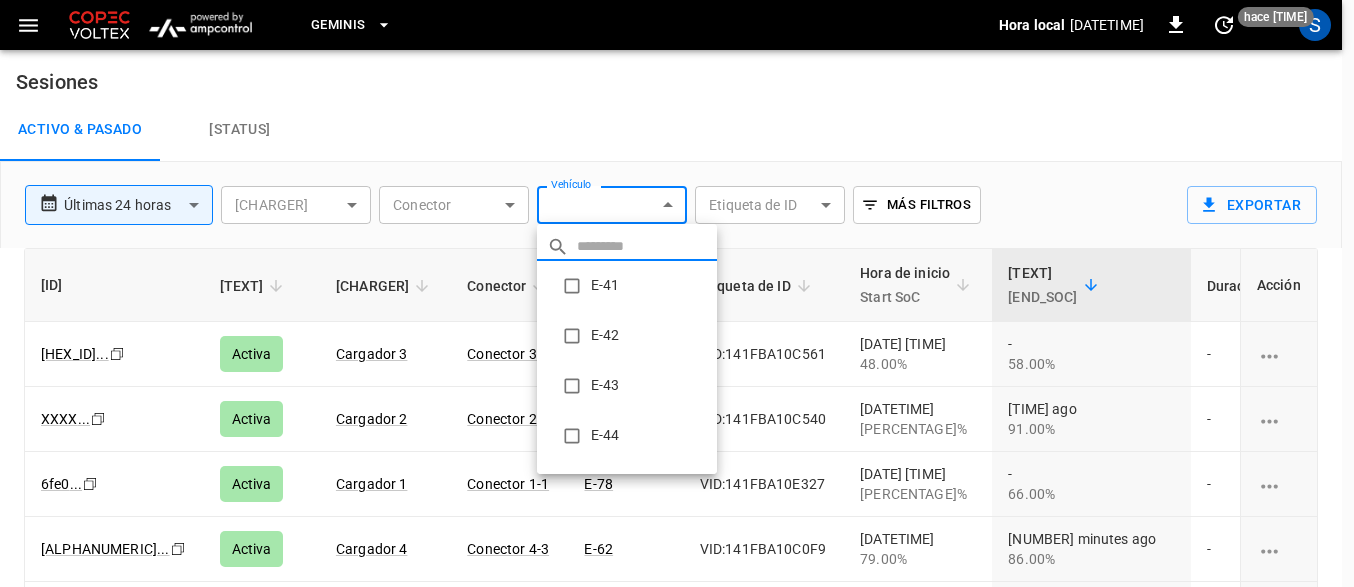 click on "**********" at bounding box center (677, 356) 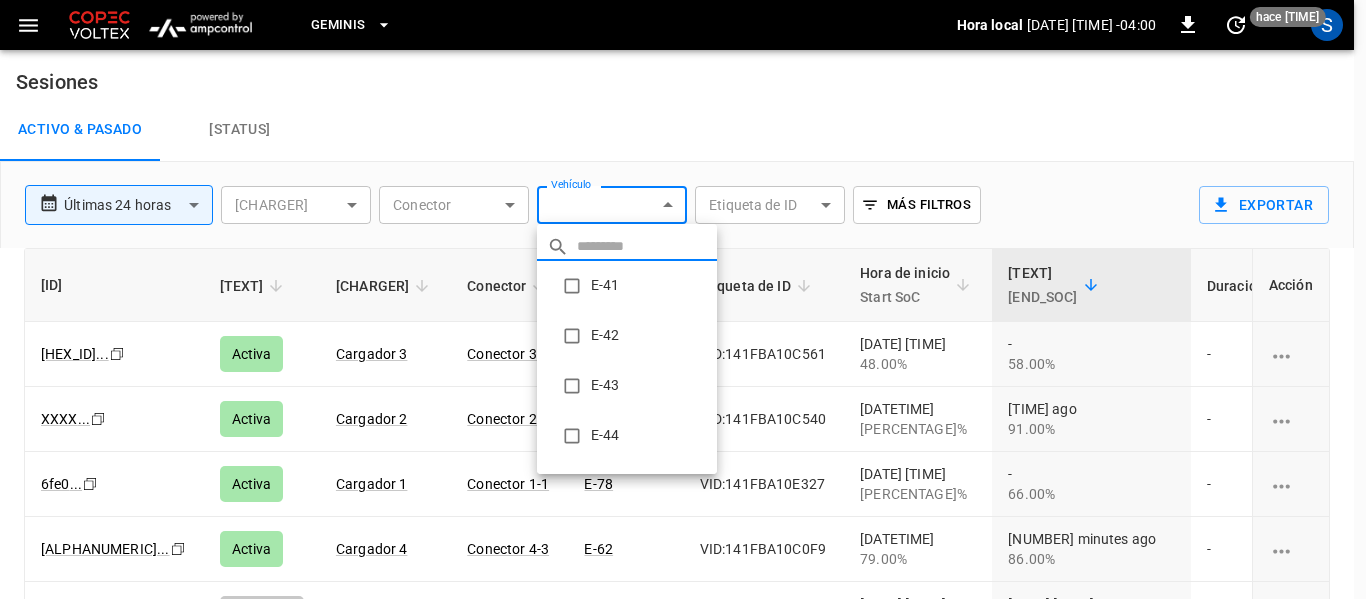 drag, startPoint x: 633, startPoint y: 353, endPoint x: 620, endPoint y: 346, distance: 14.764823 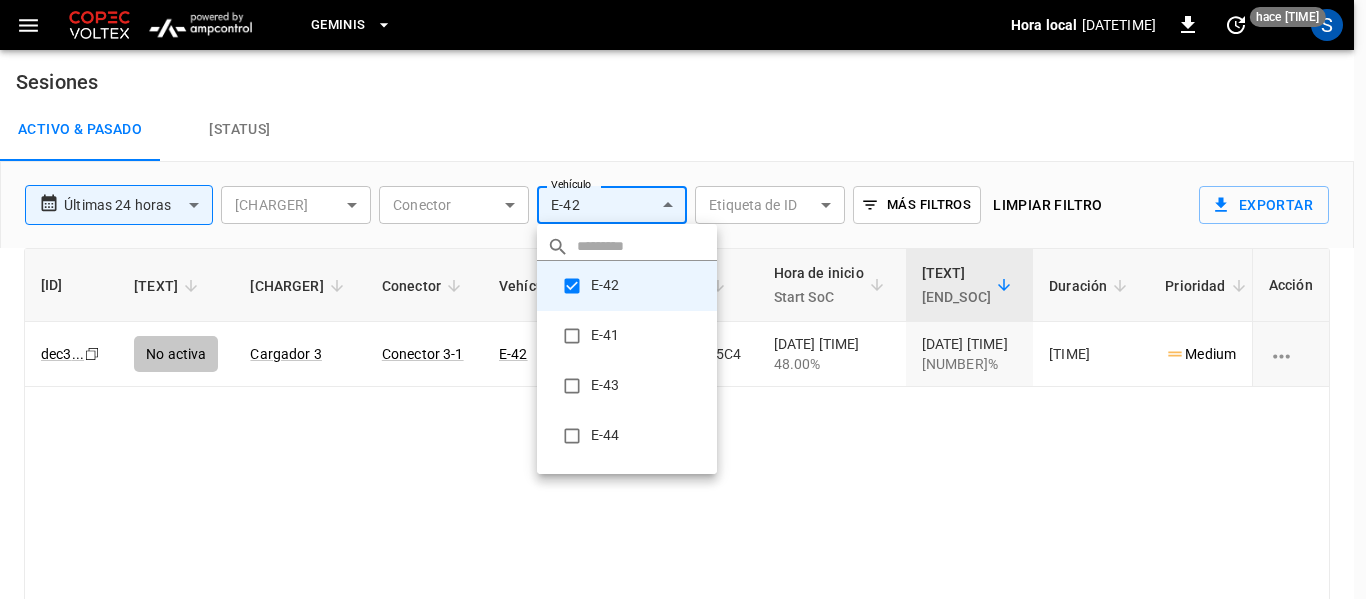 click at bounding box center [683, 299] 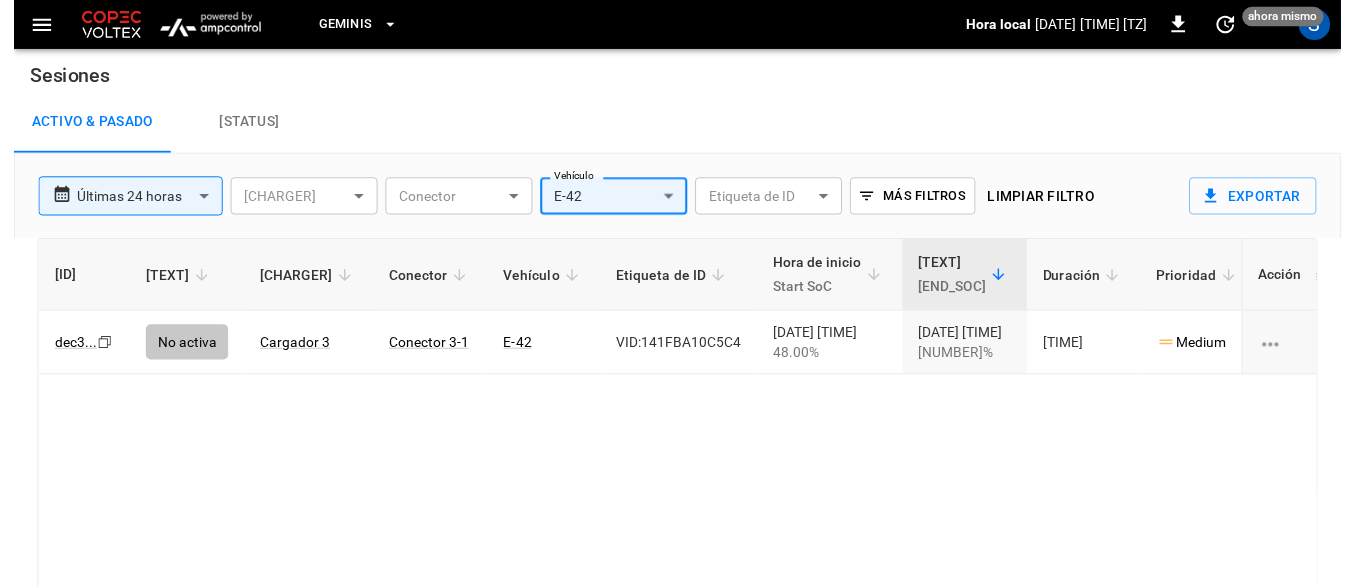 scroll, scrollTop: 0, scrollLeft: 0, axis: both 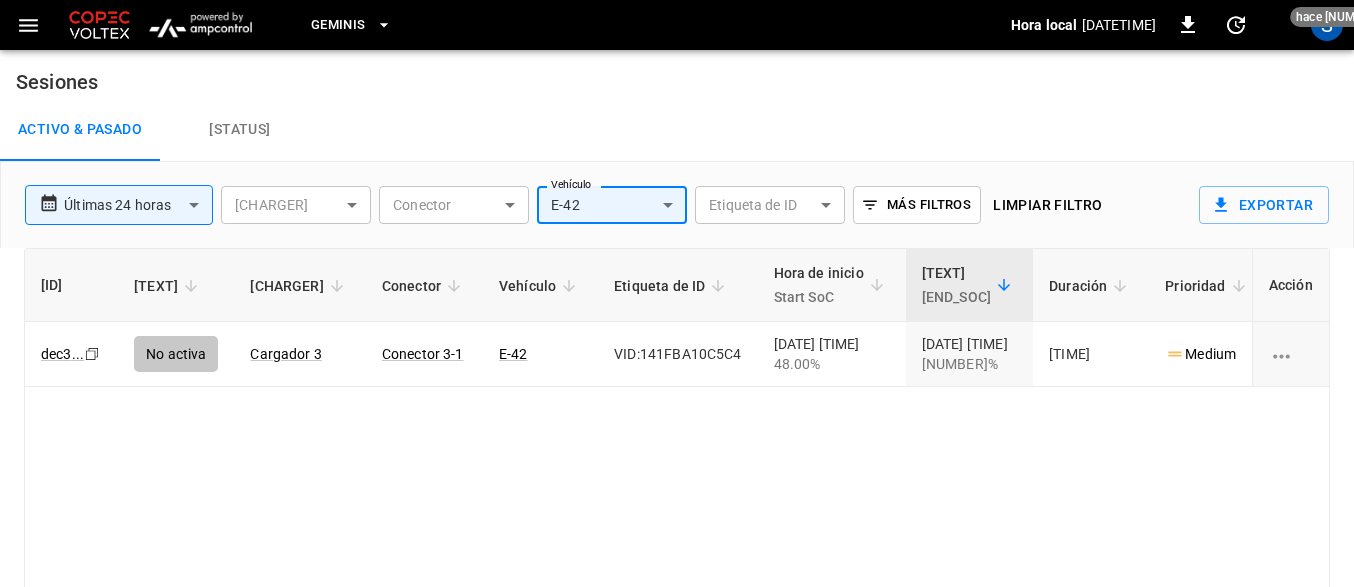 click 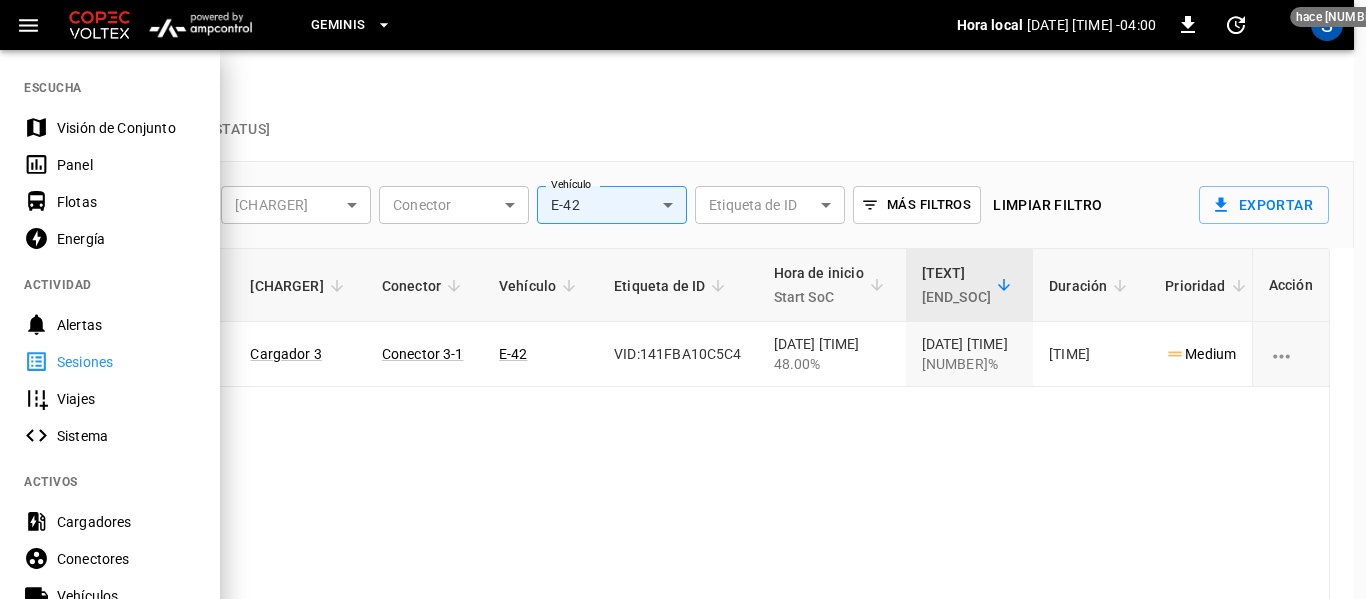 click on "Panel" at bounding box center (126, 165) 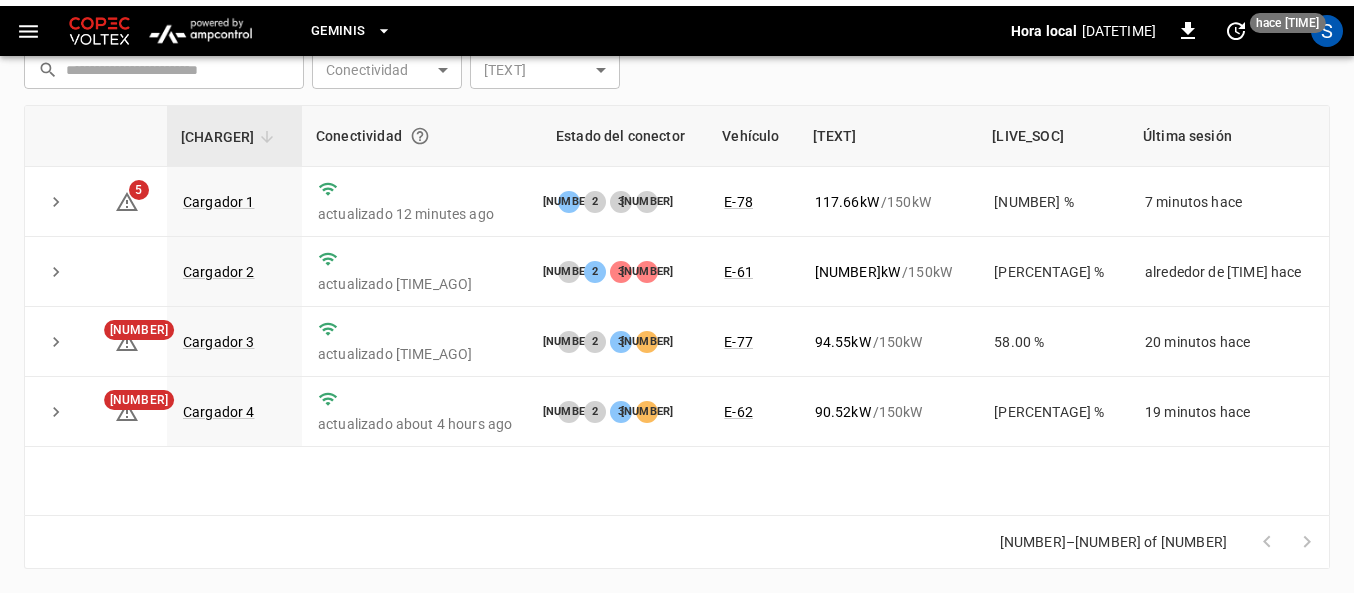 scroll, scrollTop: 297, scrollLeft: 0, axis: vertical 